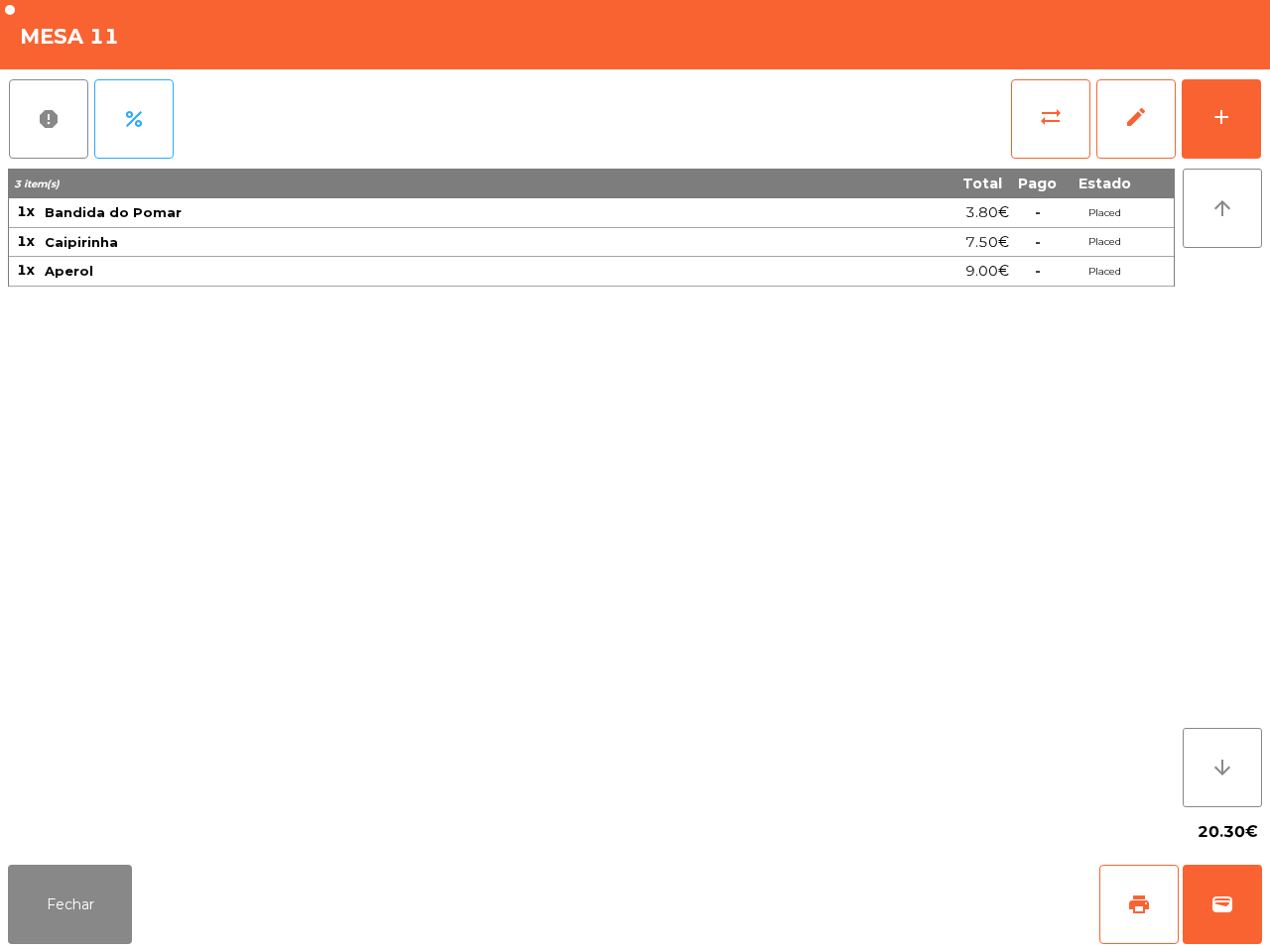 scroll, scrollTop: 0, scrollLeft: 0, axis: both 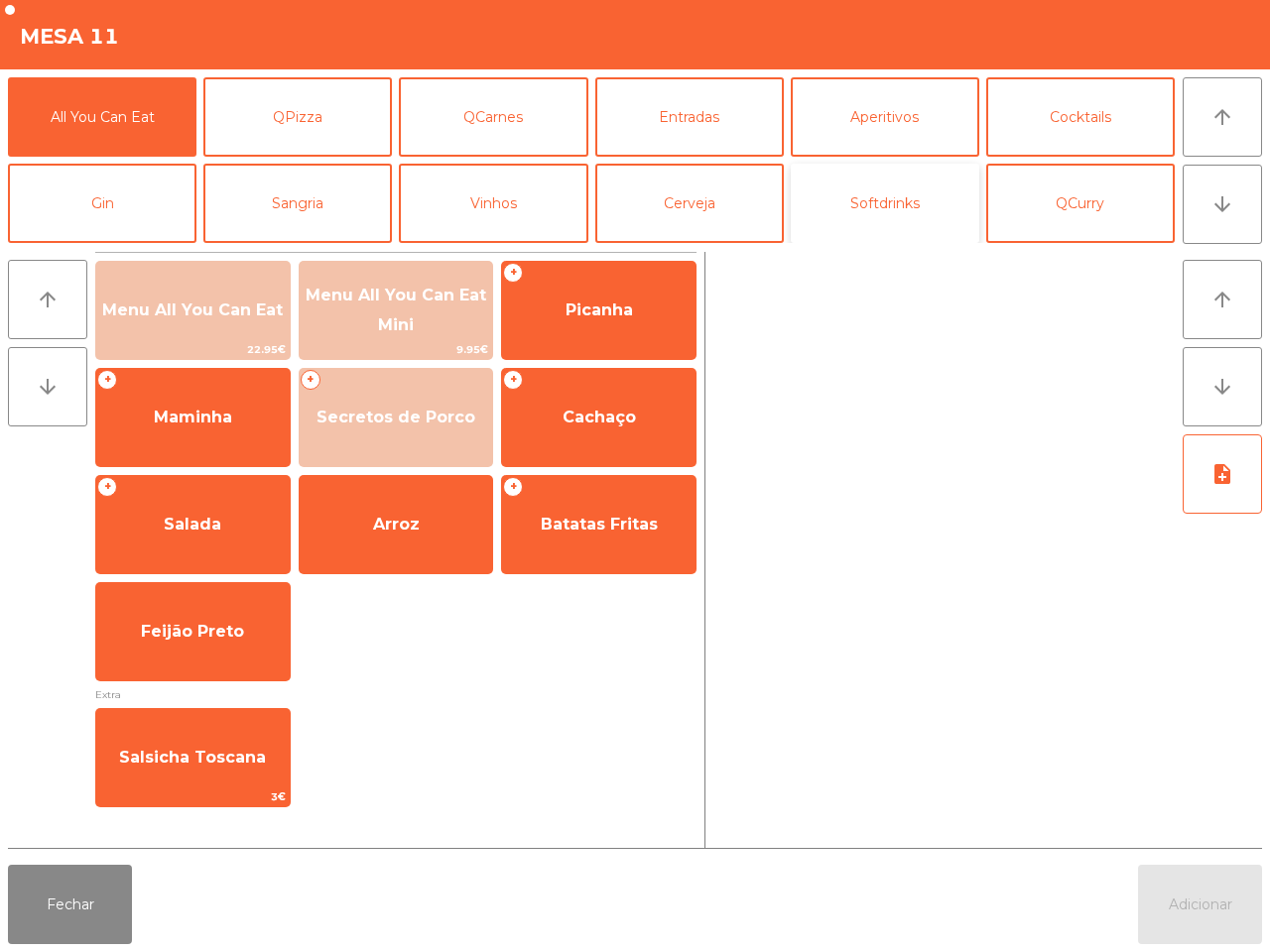 click on "Softdrinks" at bounding box center (885, 203) 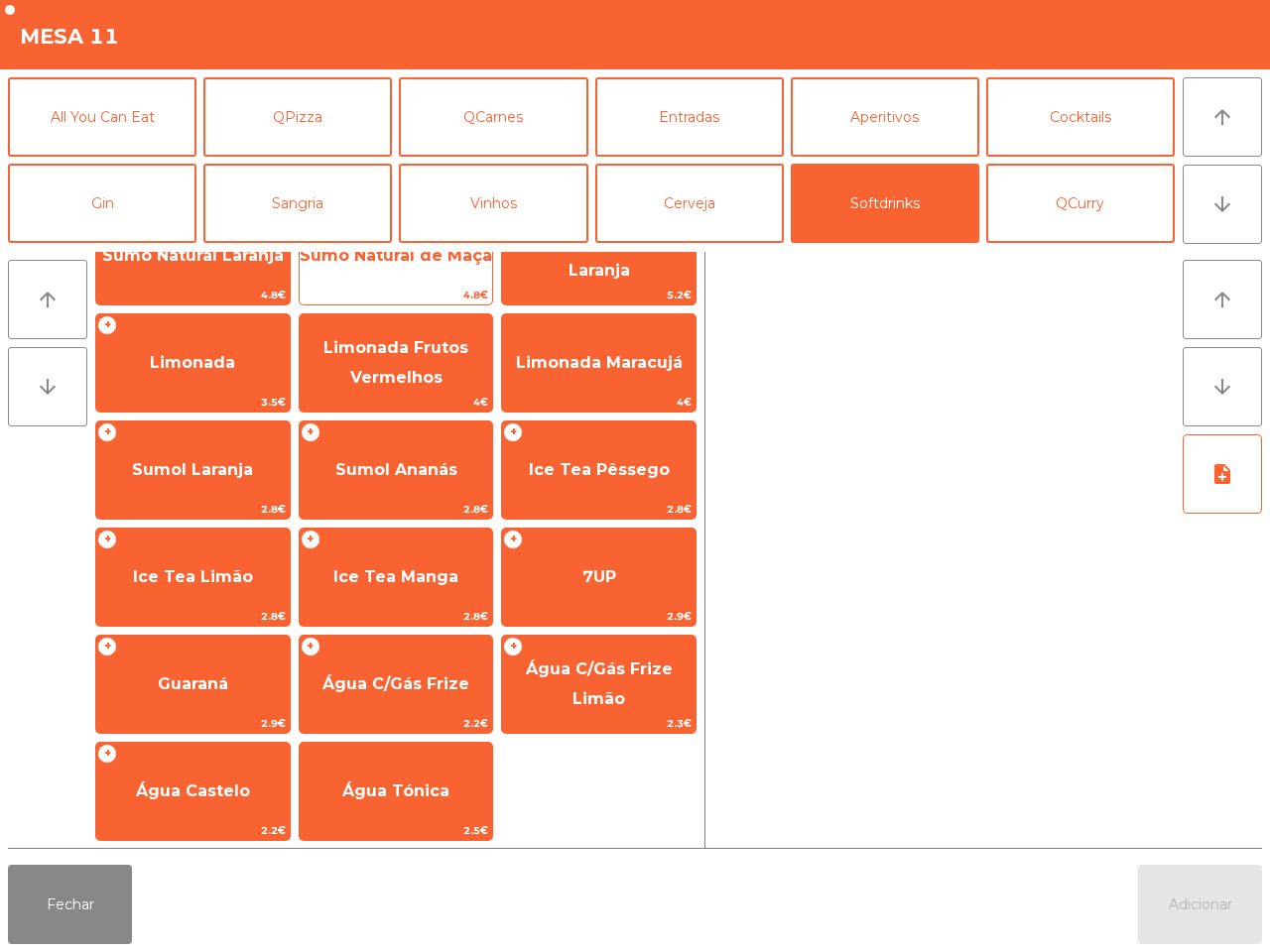 scroll, scrollTop: 0, scrollLeft: 0, axis: both 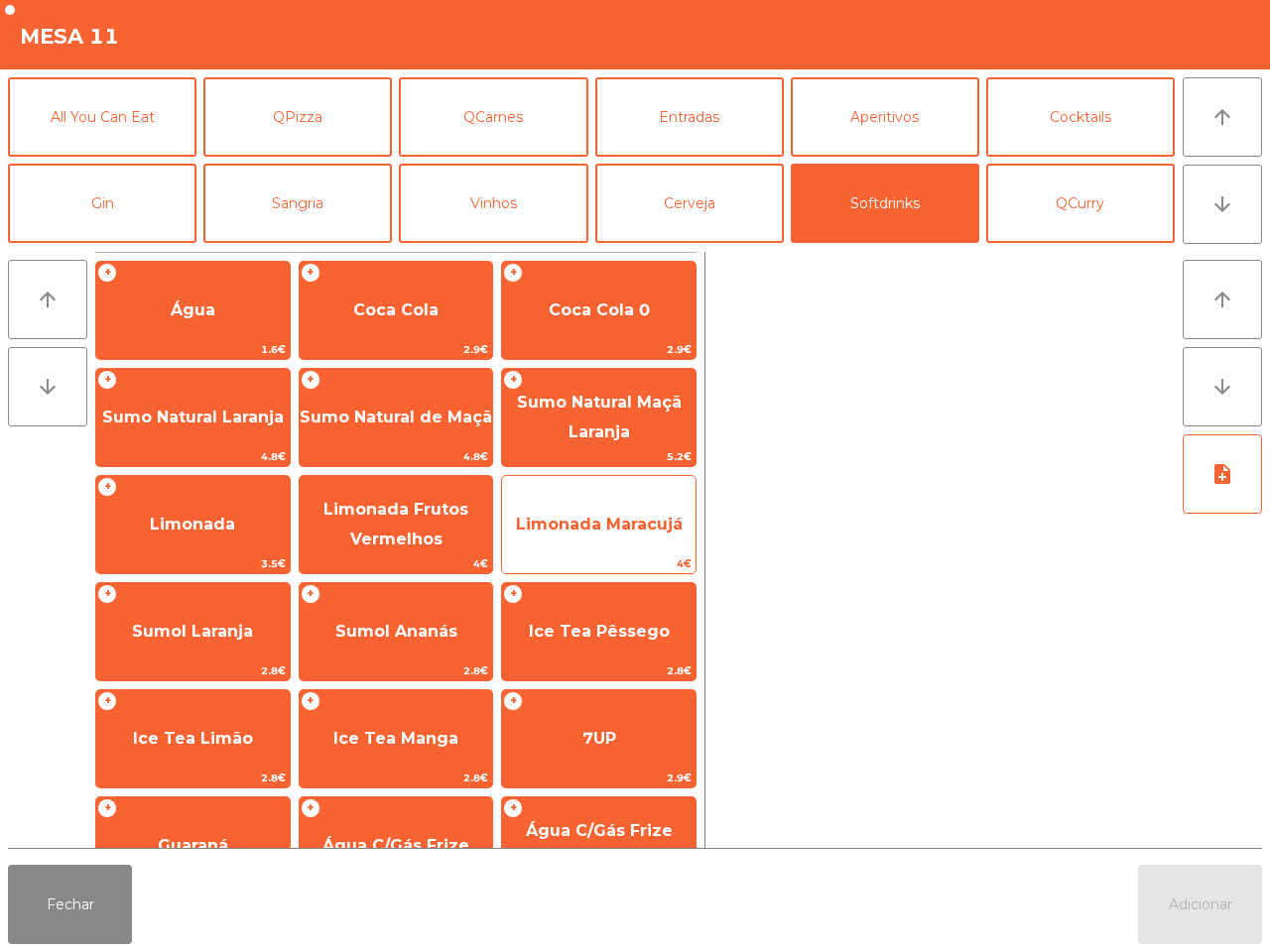 click on "Limonada Maracujá" at bounding box center [192, 309] 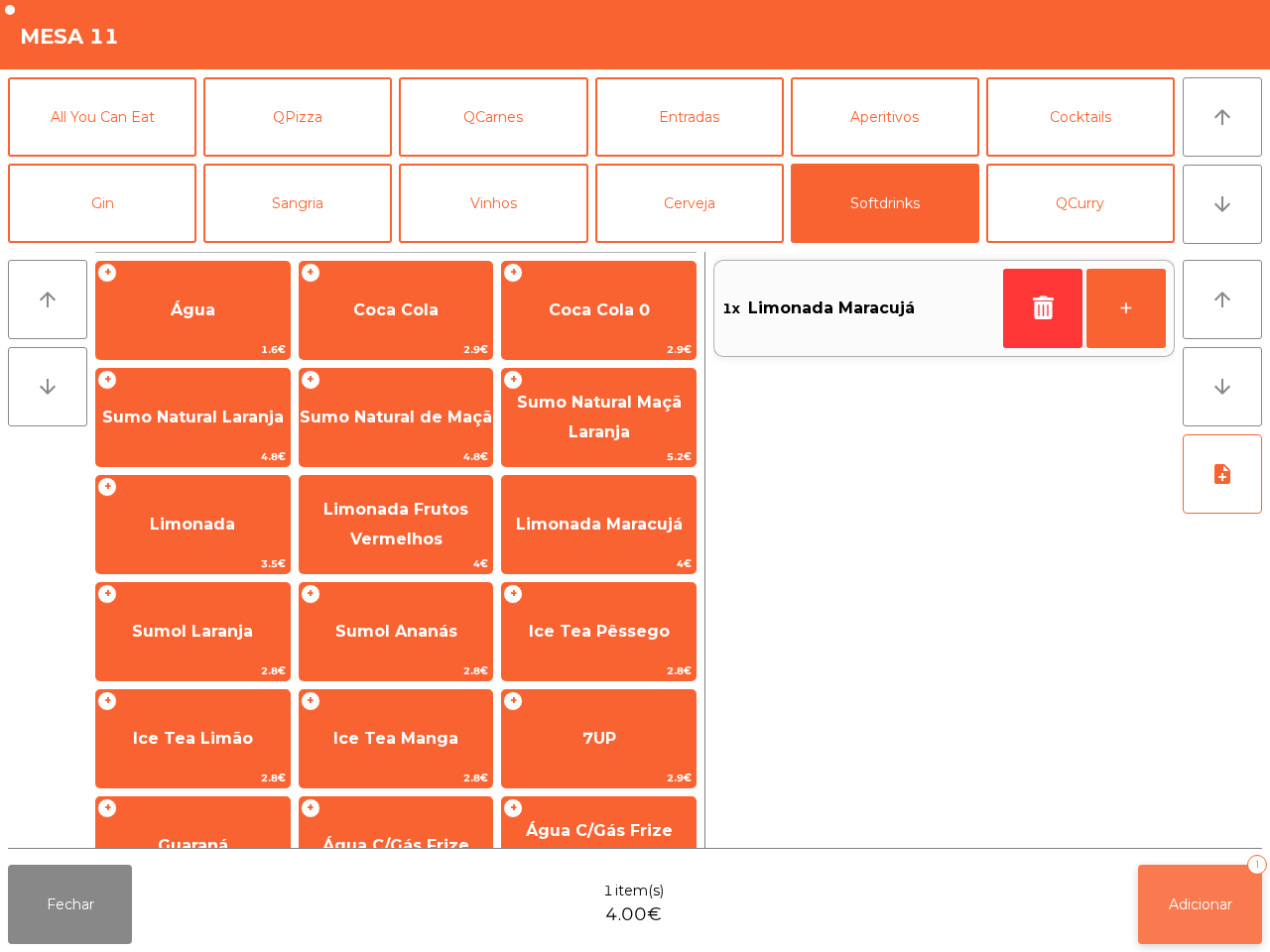 click on "Adicionar" at bounding box center (1201, 904) 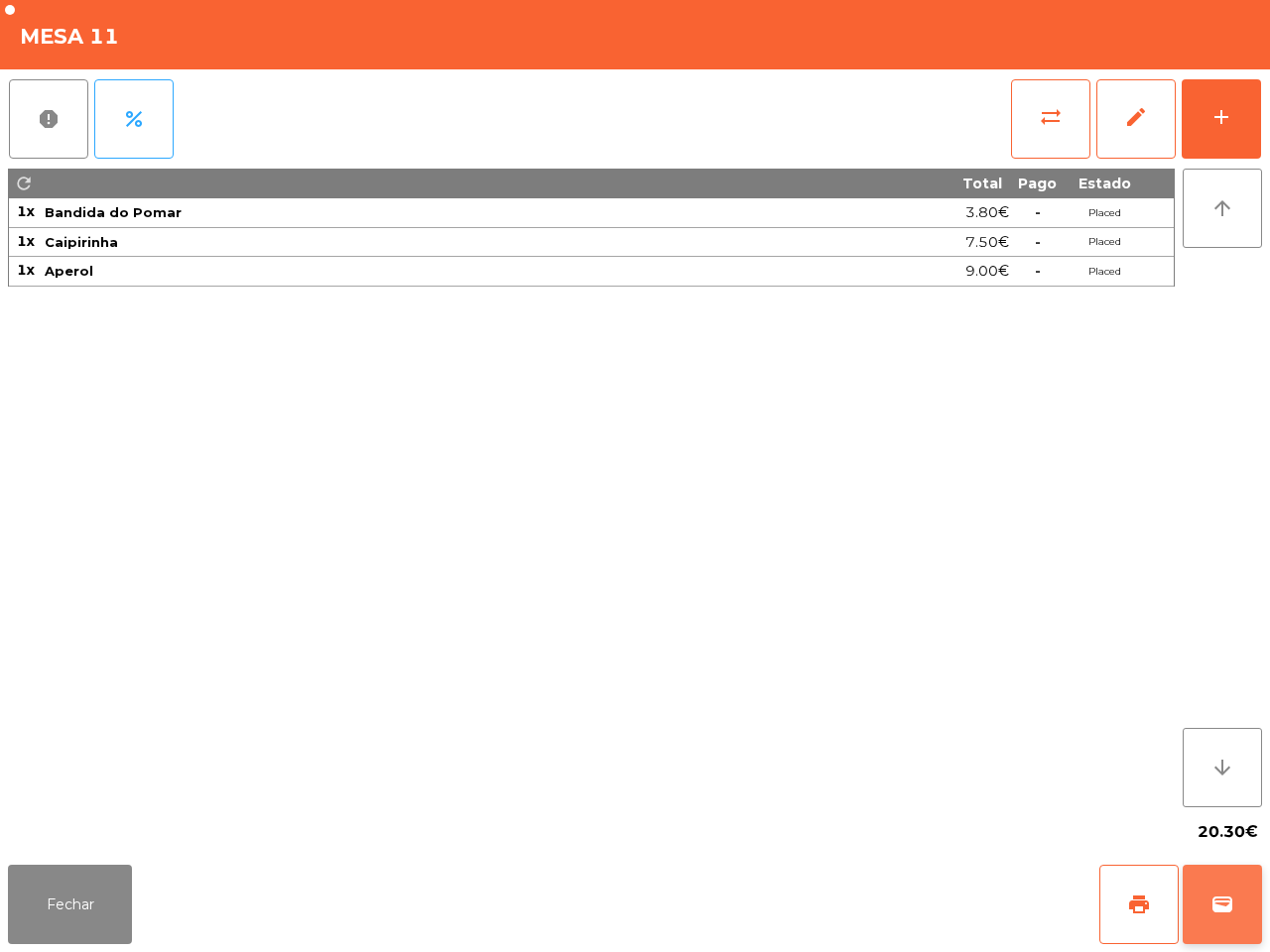 click on "wallet" at bounding box center (1222, 904) 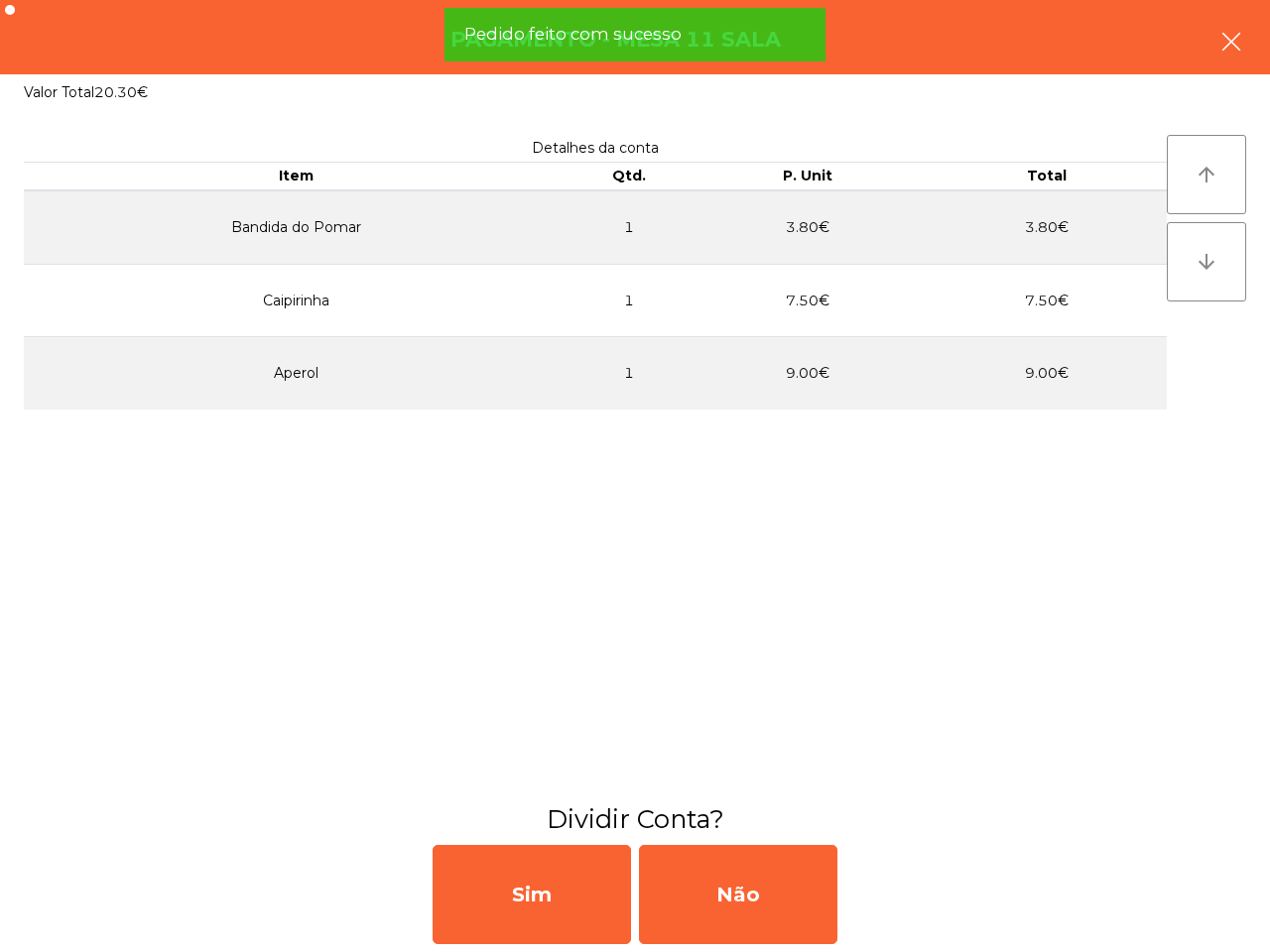 click at bounding box center [1231, 42] 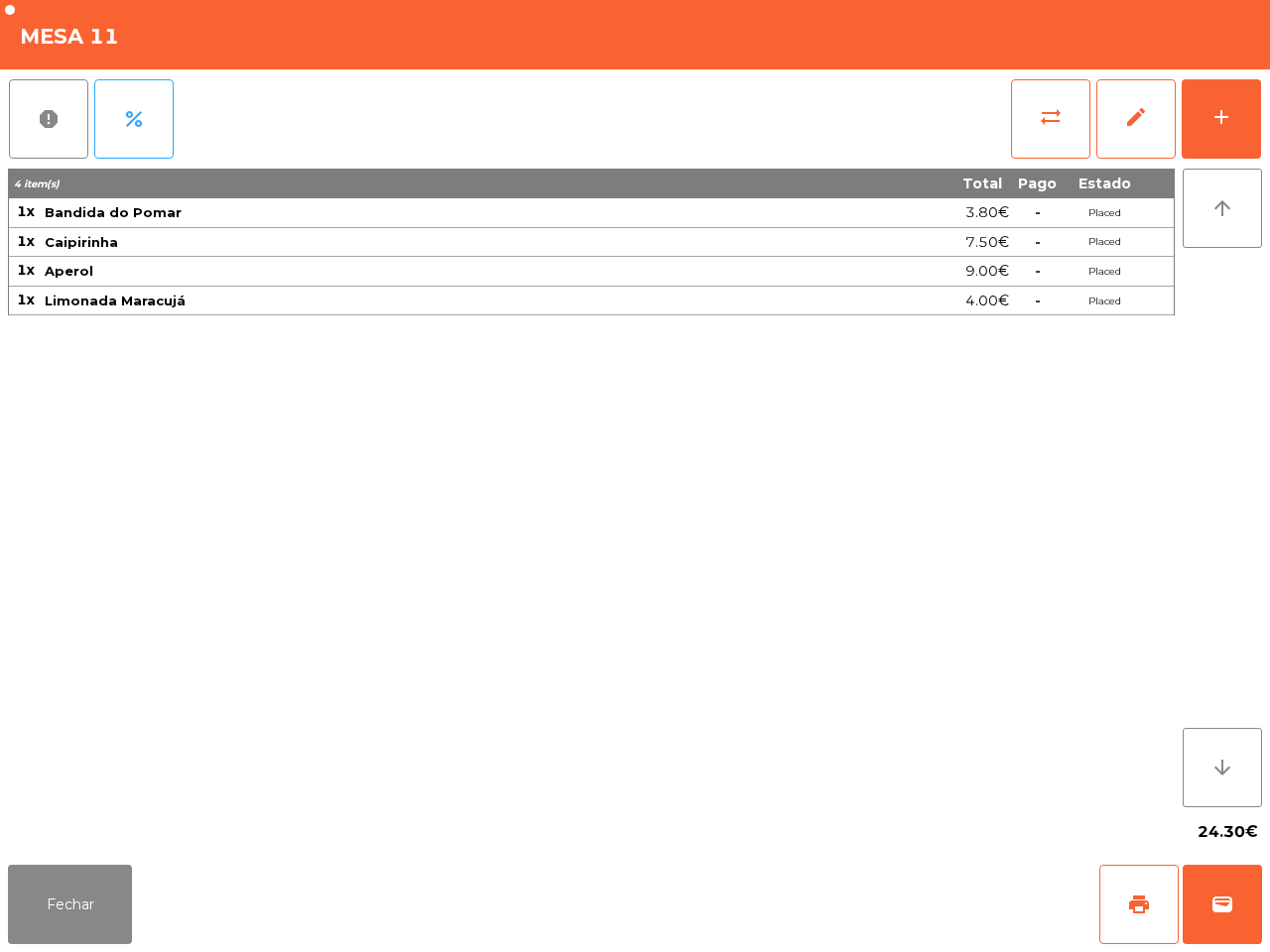 click on "Fechar   print   wallet" at bounding box center (635, 904) 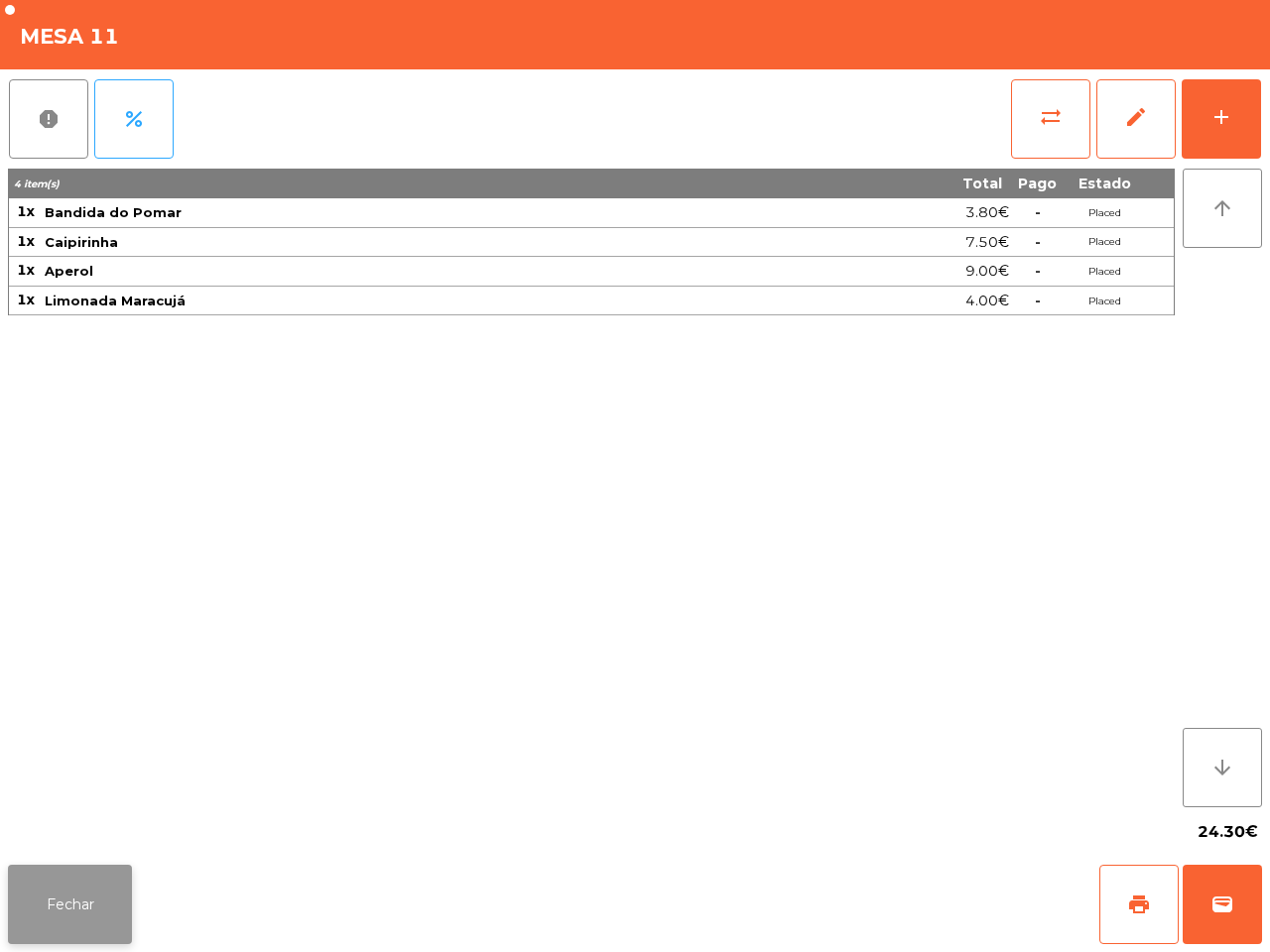 click on "Fechar" at bounding box center [69, 904] 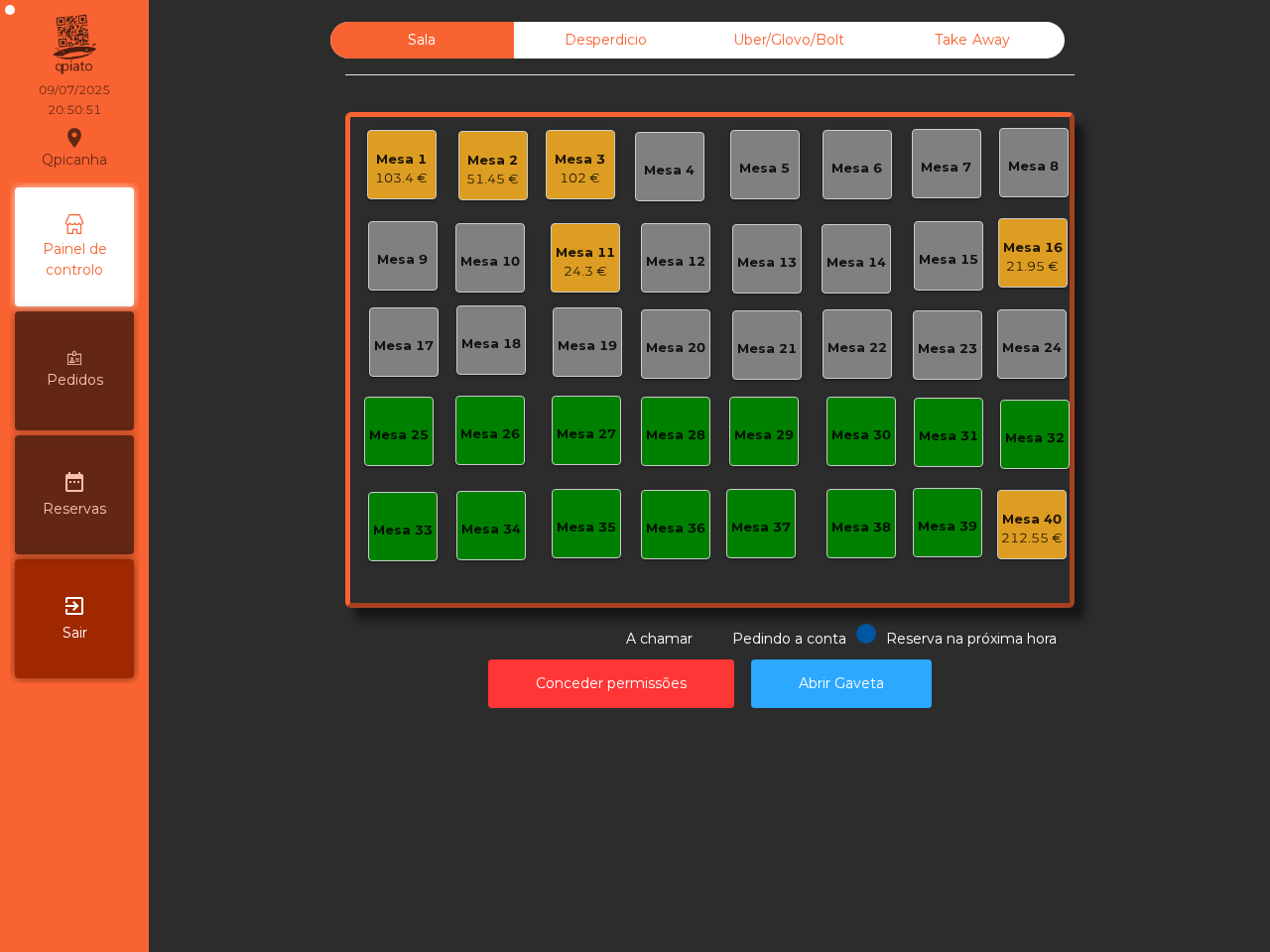click on "102 €" at bounding box center [401, 178] 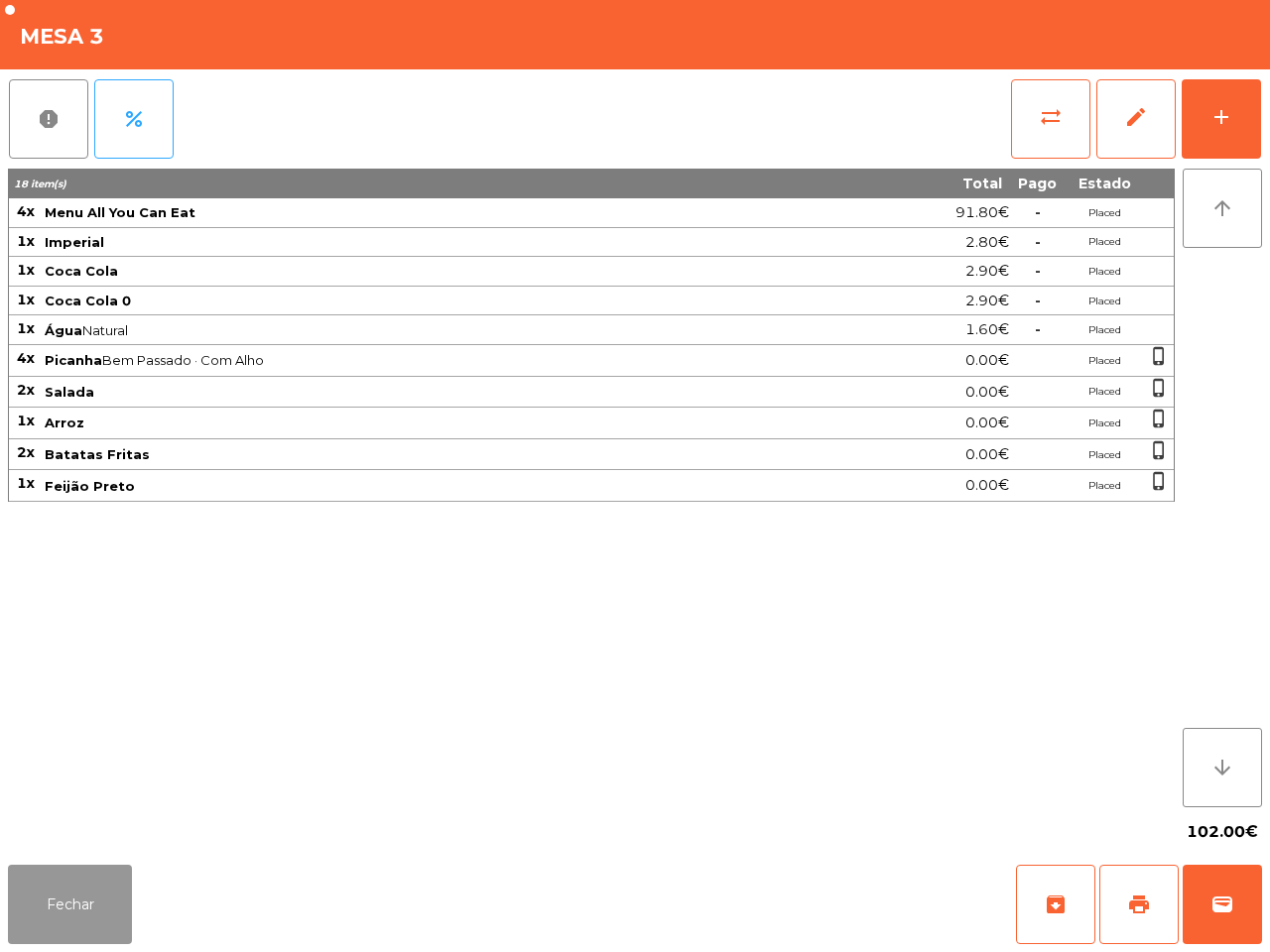 click on "Fechar" at bounding box center (69, 904) 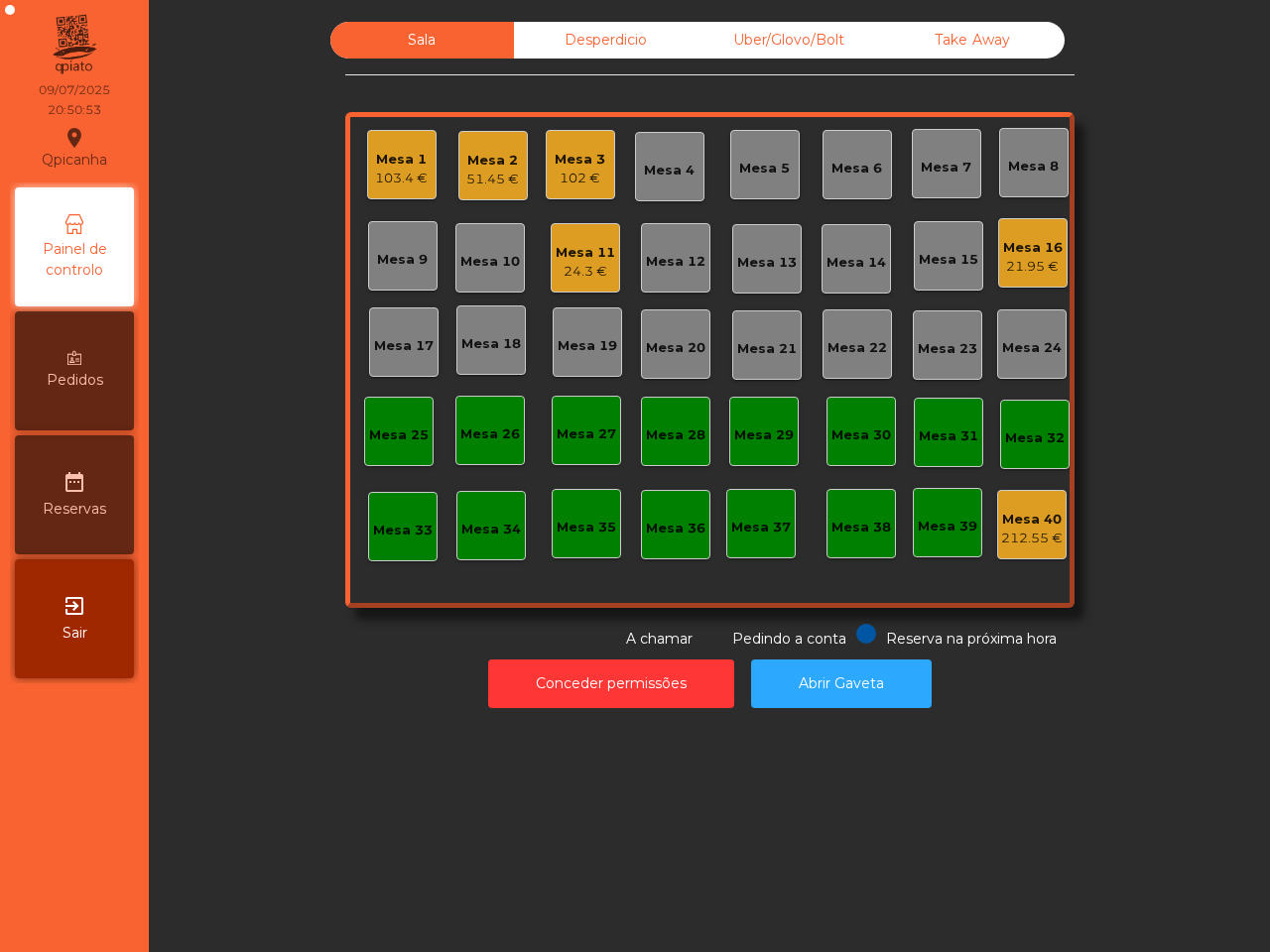 click on "103.4 €" at bounding box center (401, 178) 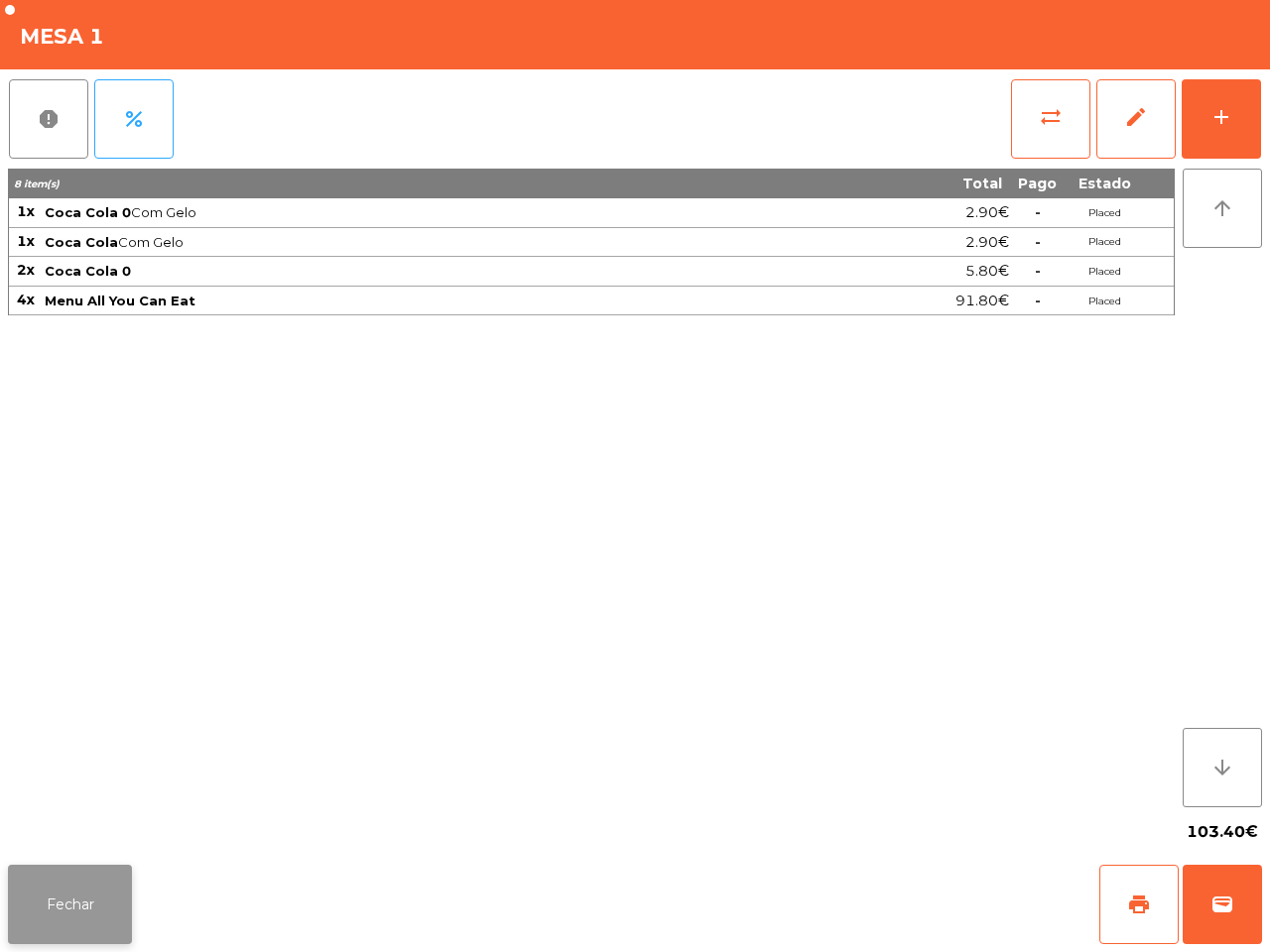 click on "Fechar" at bounding box center [69, 904] 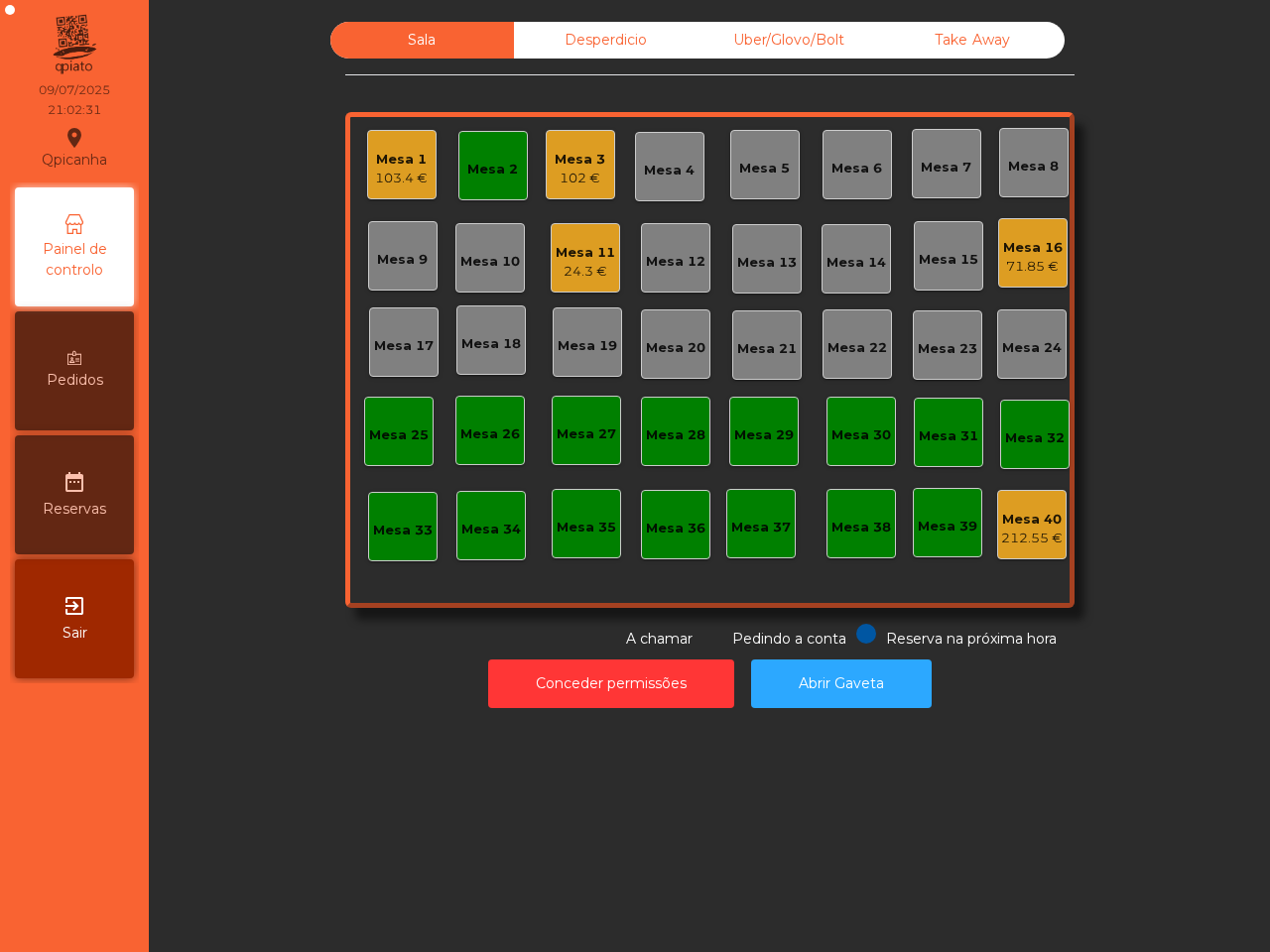 click on "Pedidos" at bounding box center [74, 371] 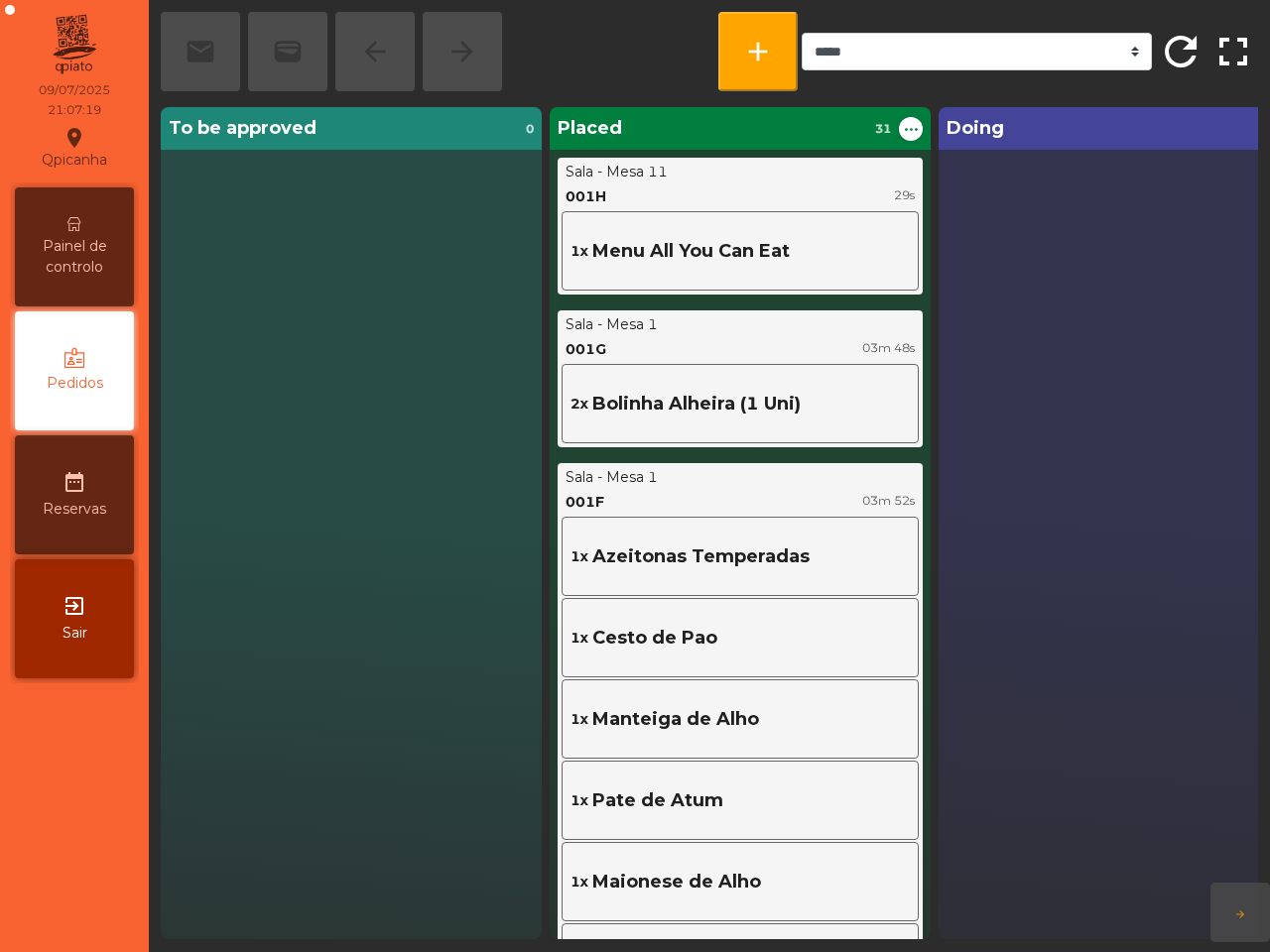 click on "Painel de controlo" at bounding box center [74, 247] 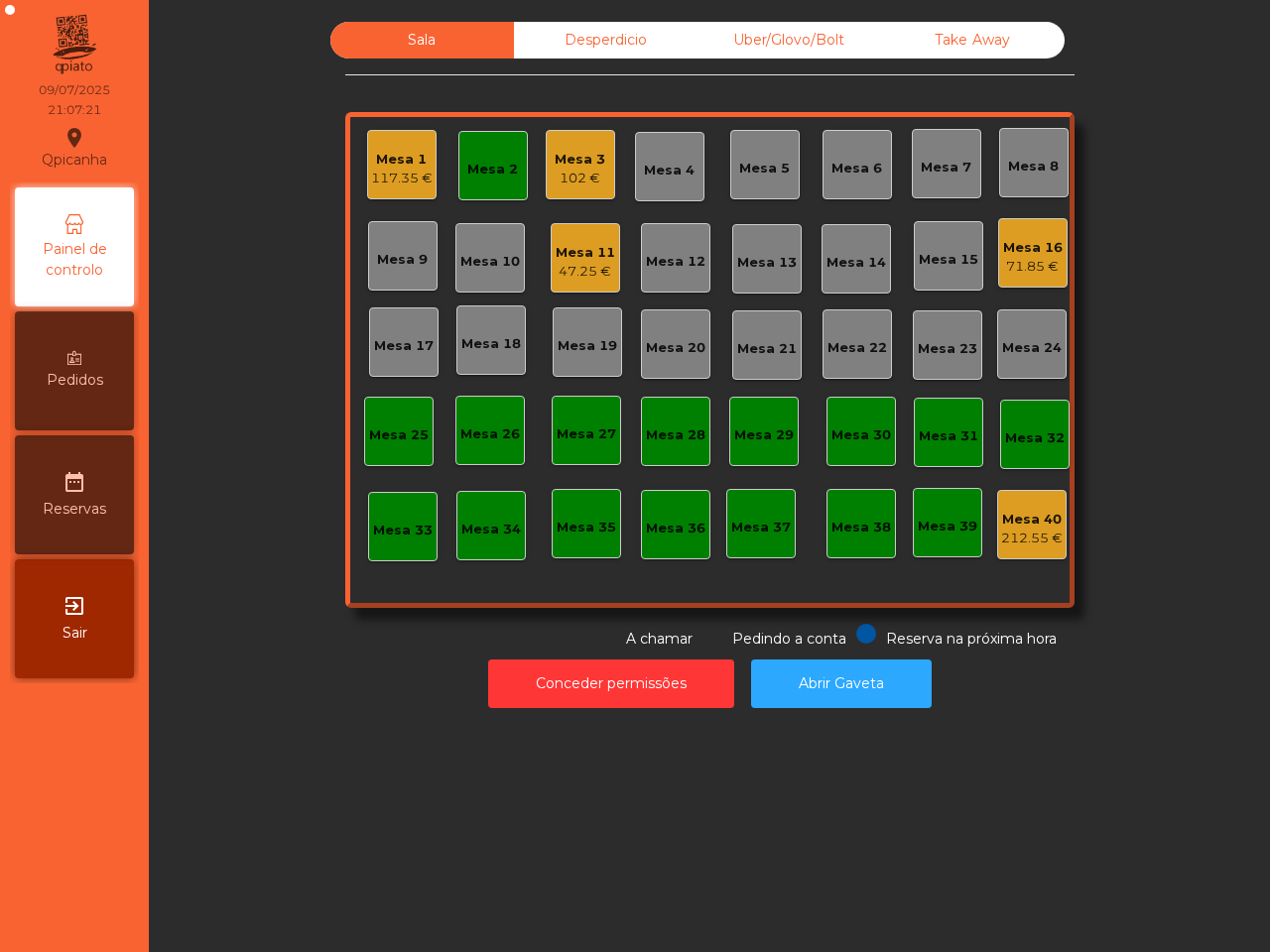 click on "Mesa 2" at bounding box center [492, 170] 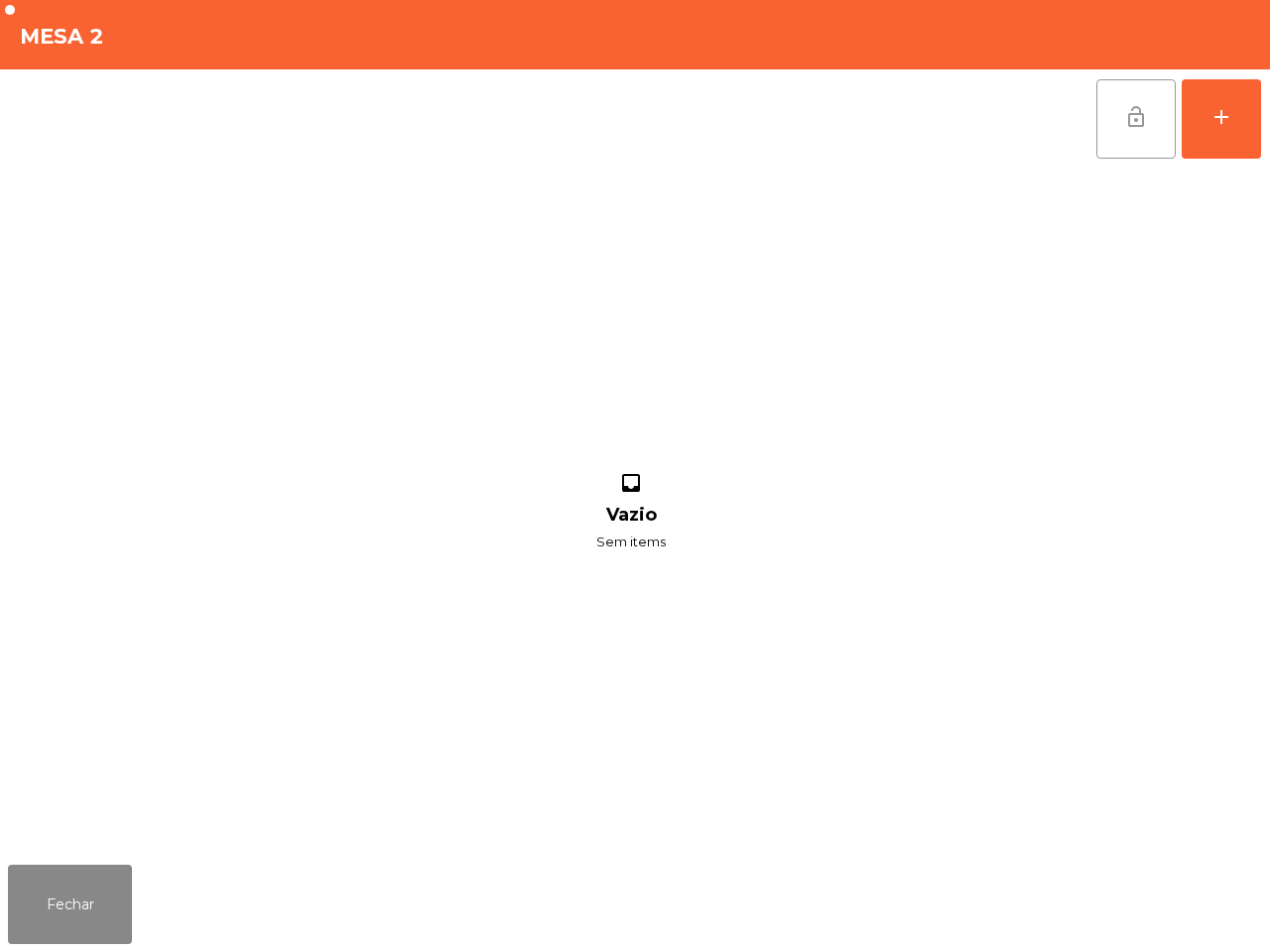 click on "lock_open" at bounding box center [1136, 117] 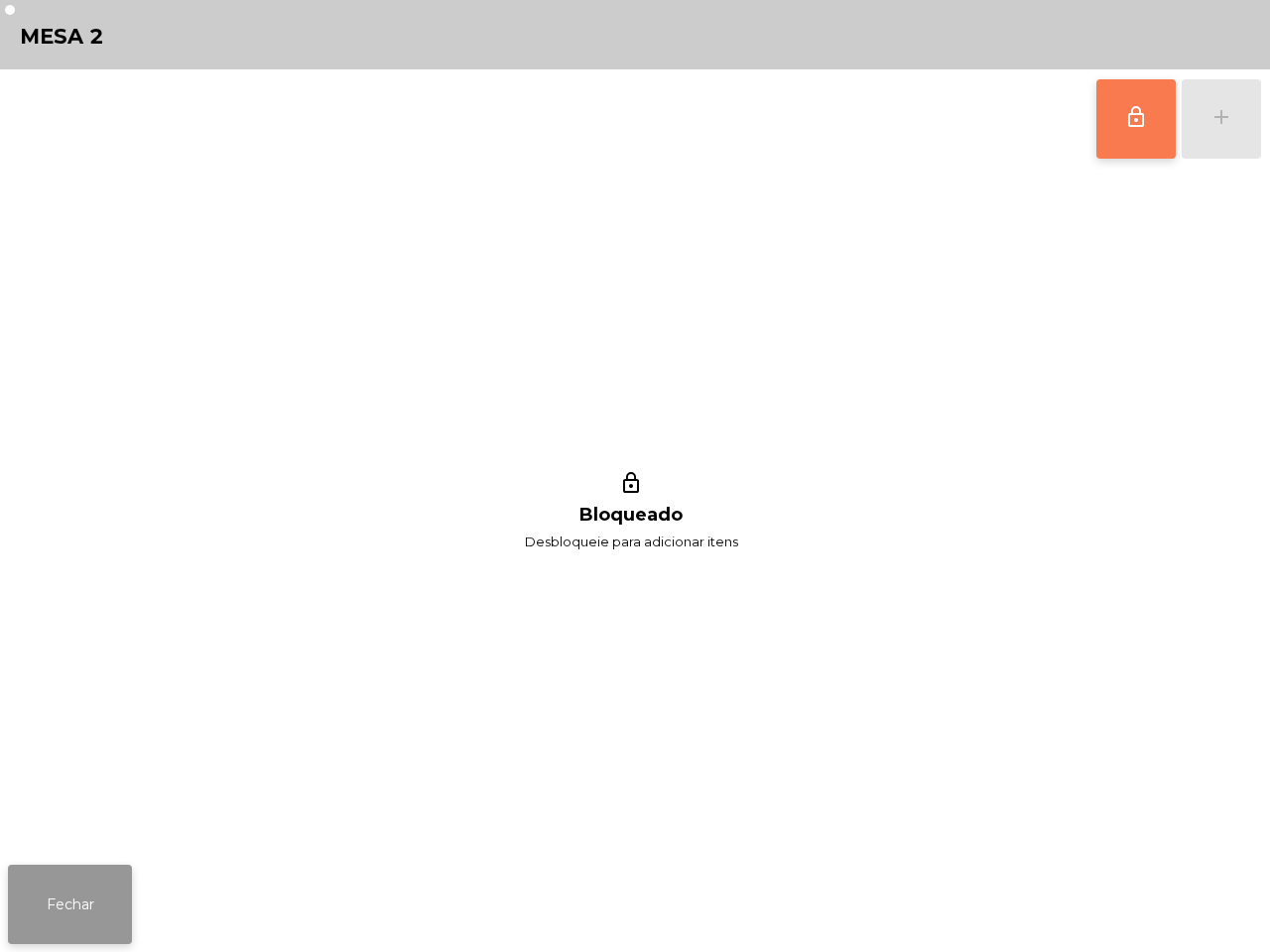 click on "Fechar" at bounding box center (69, 904) 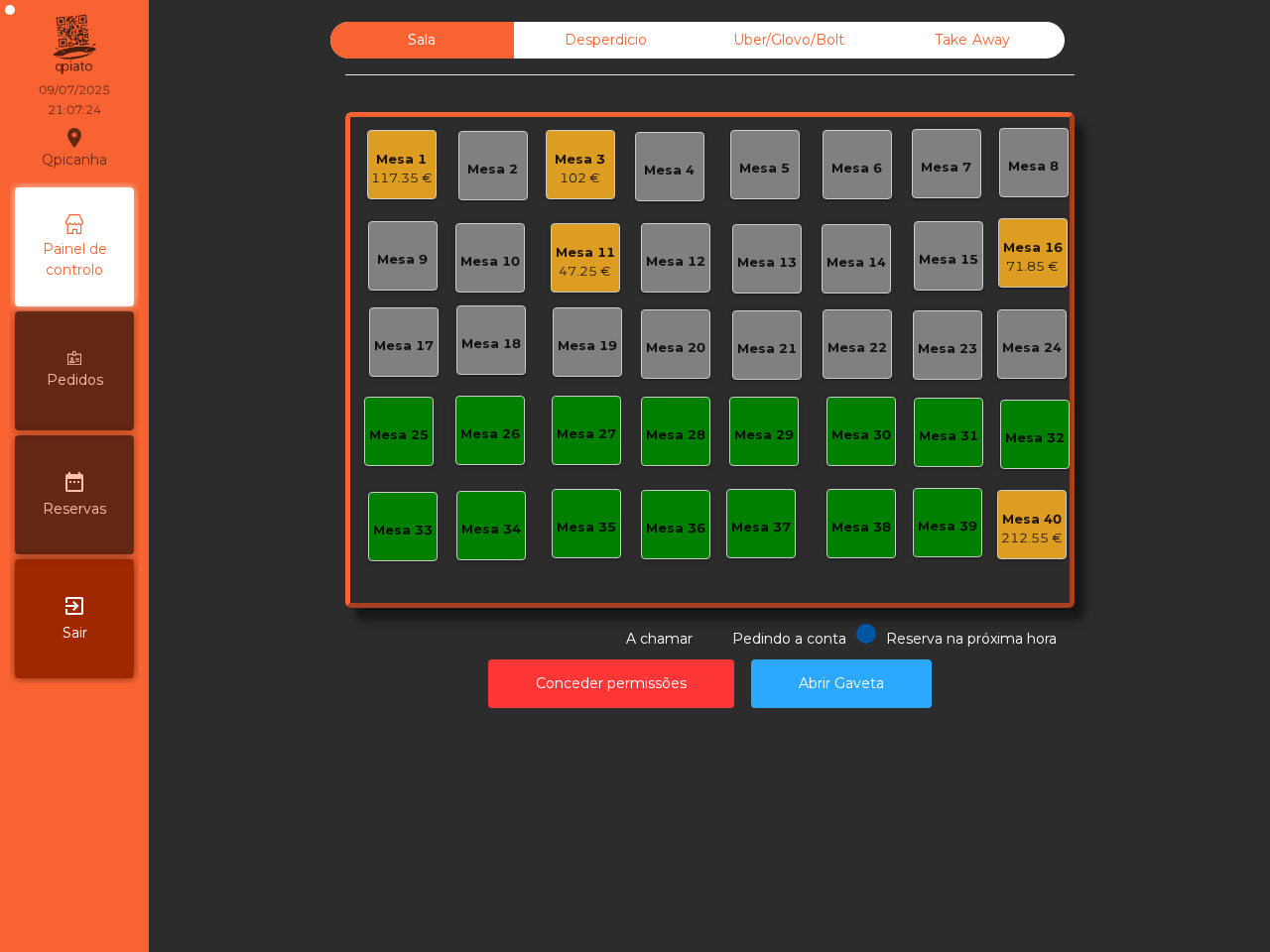 click on "47.25 €" at bounding box center (402, 178) 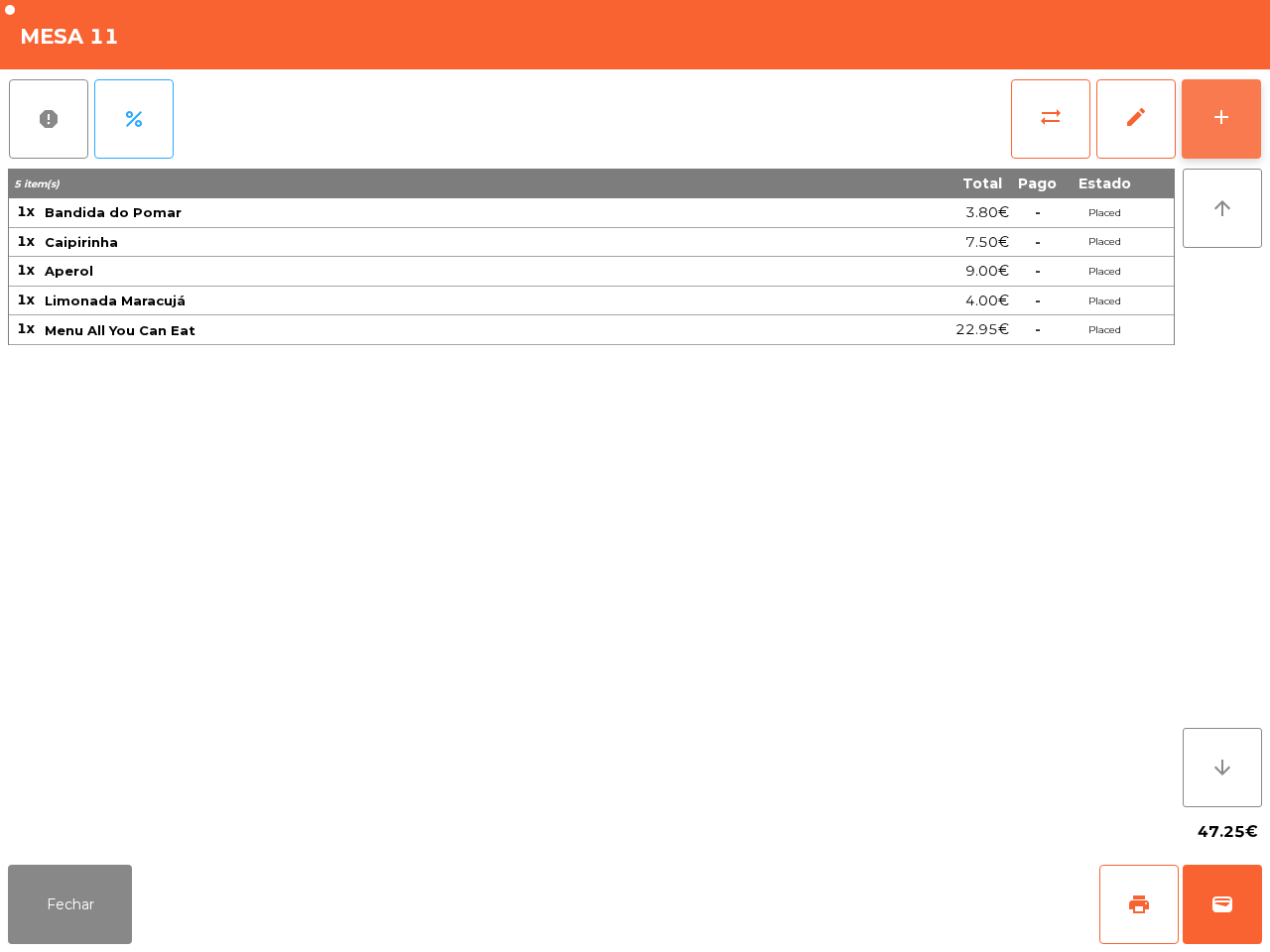 click on "add" at bounding box center [1221, 119] 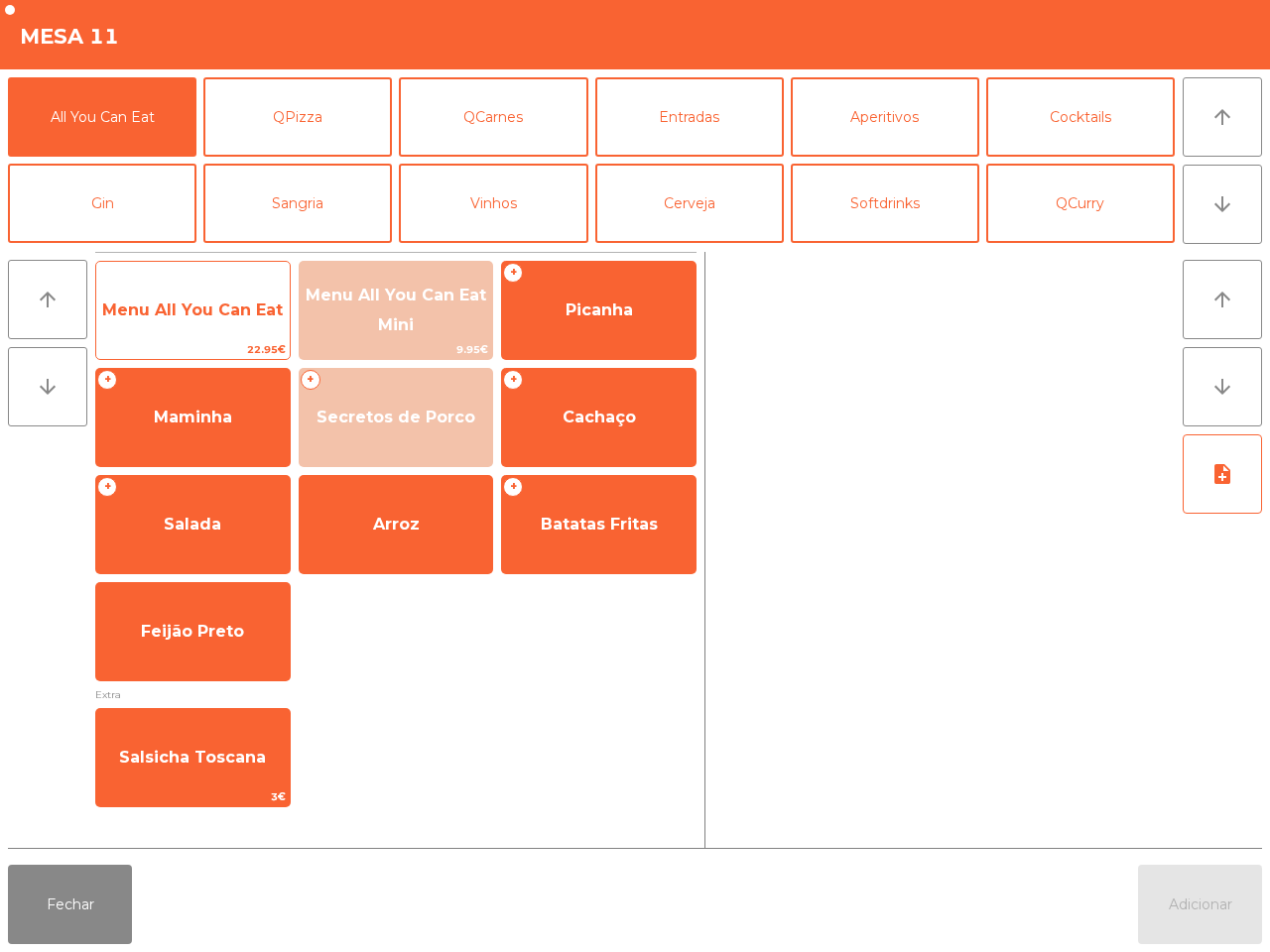 click on "Menu All You Can Eat" at bounding box center (192, 309) 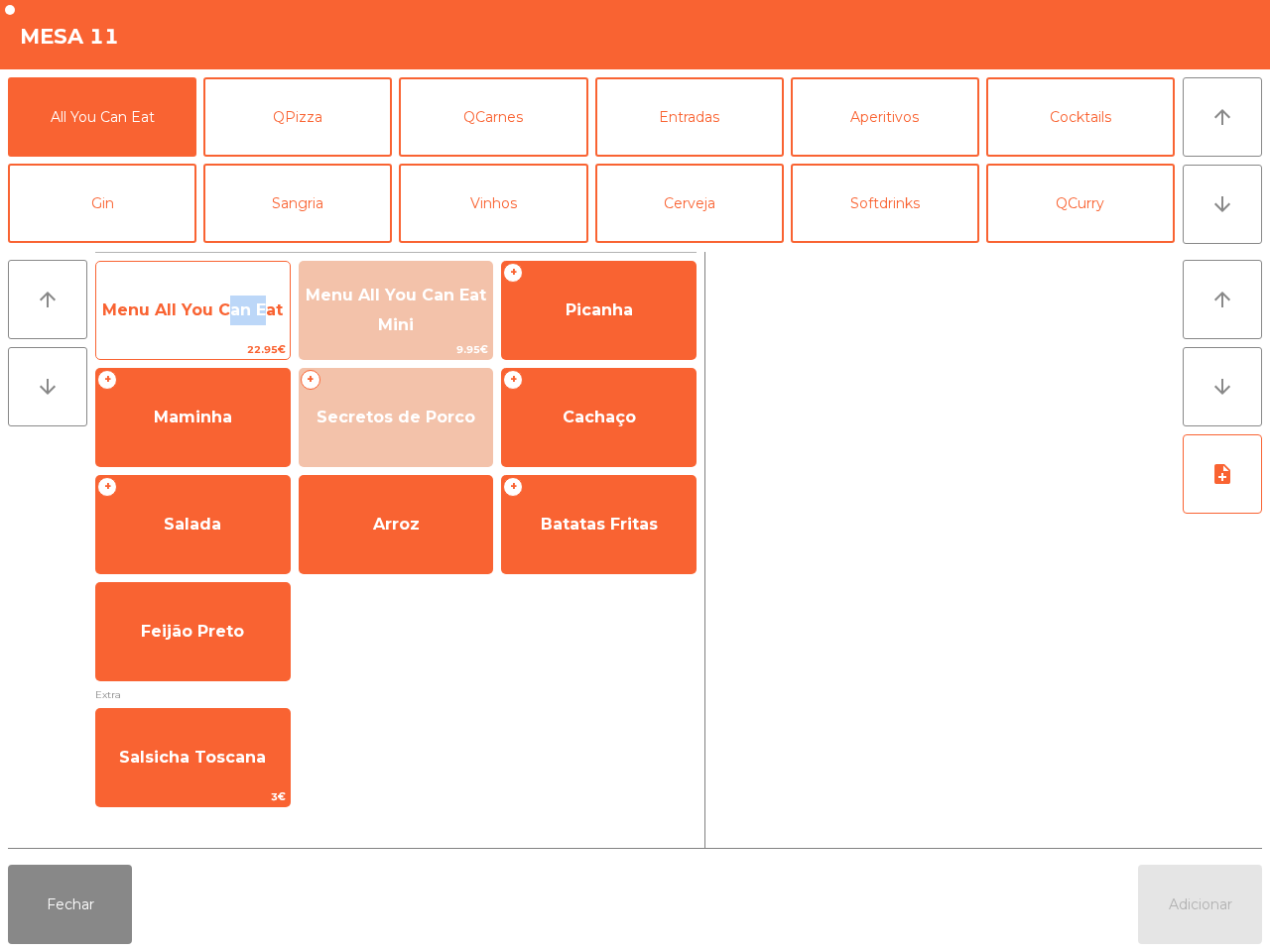 click on "Menu All You Can Eat" at bounding box center [192, 309] 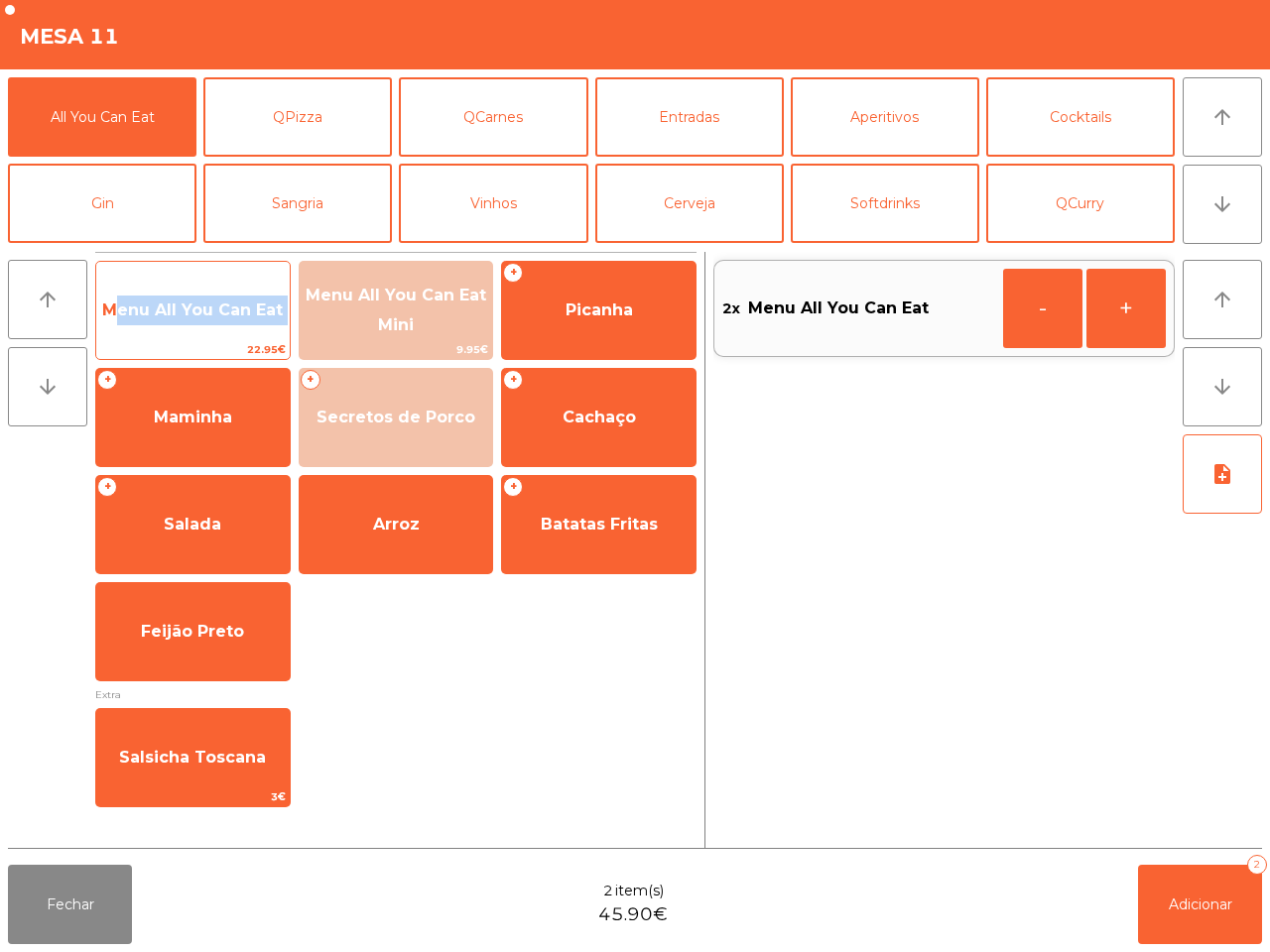 click on "Menu All You Can Eat" at bounding box center (192, 309) 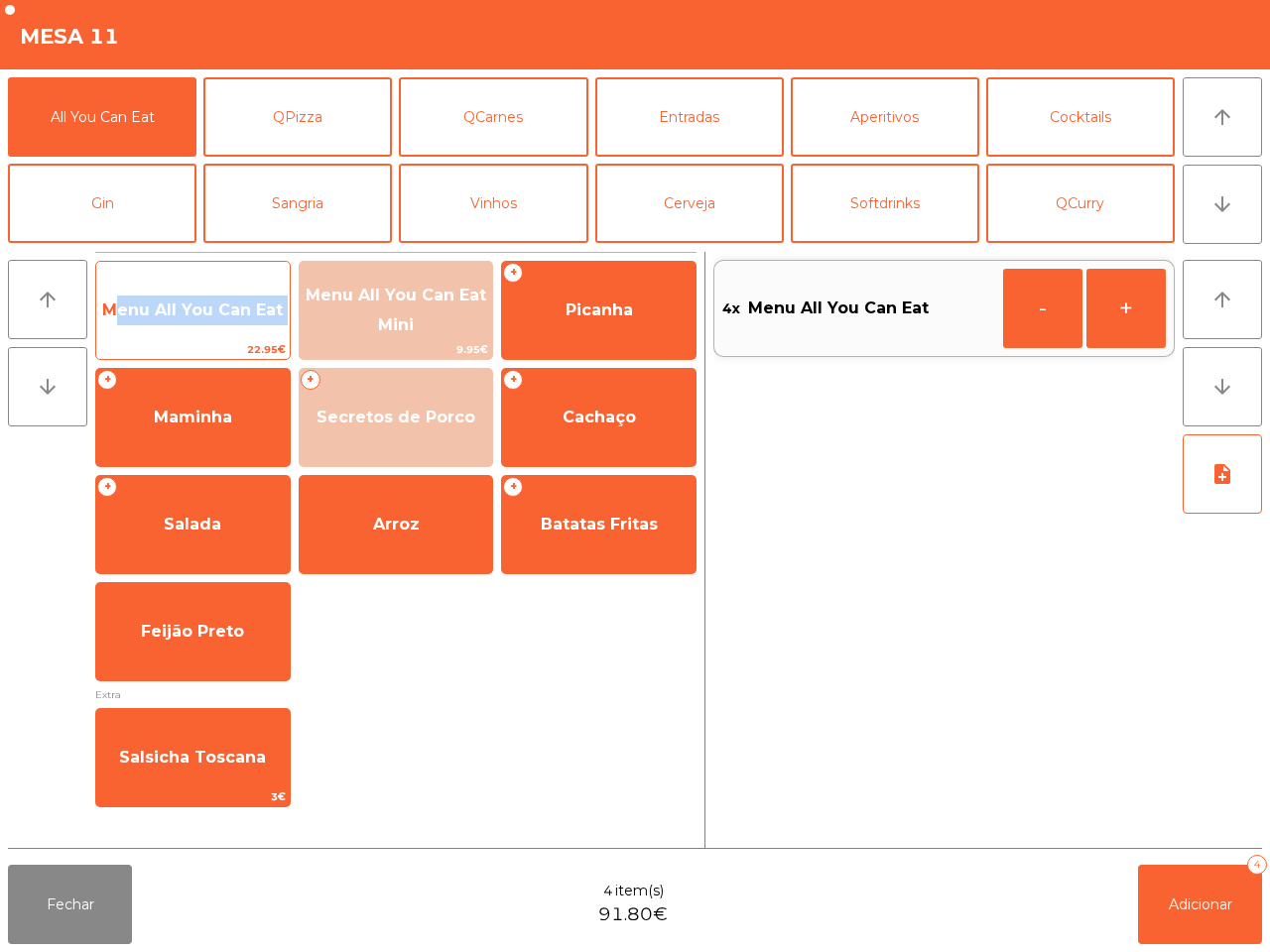 click on "Menu All You Can Eat" at bounding box center (192, 309) 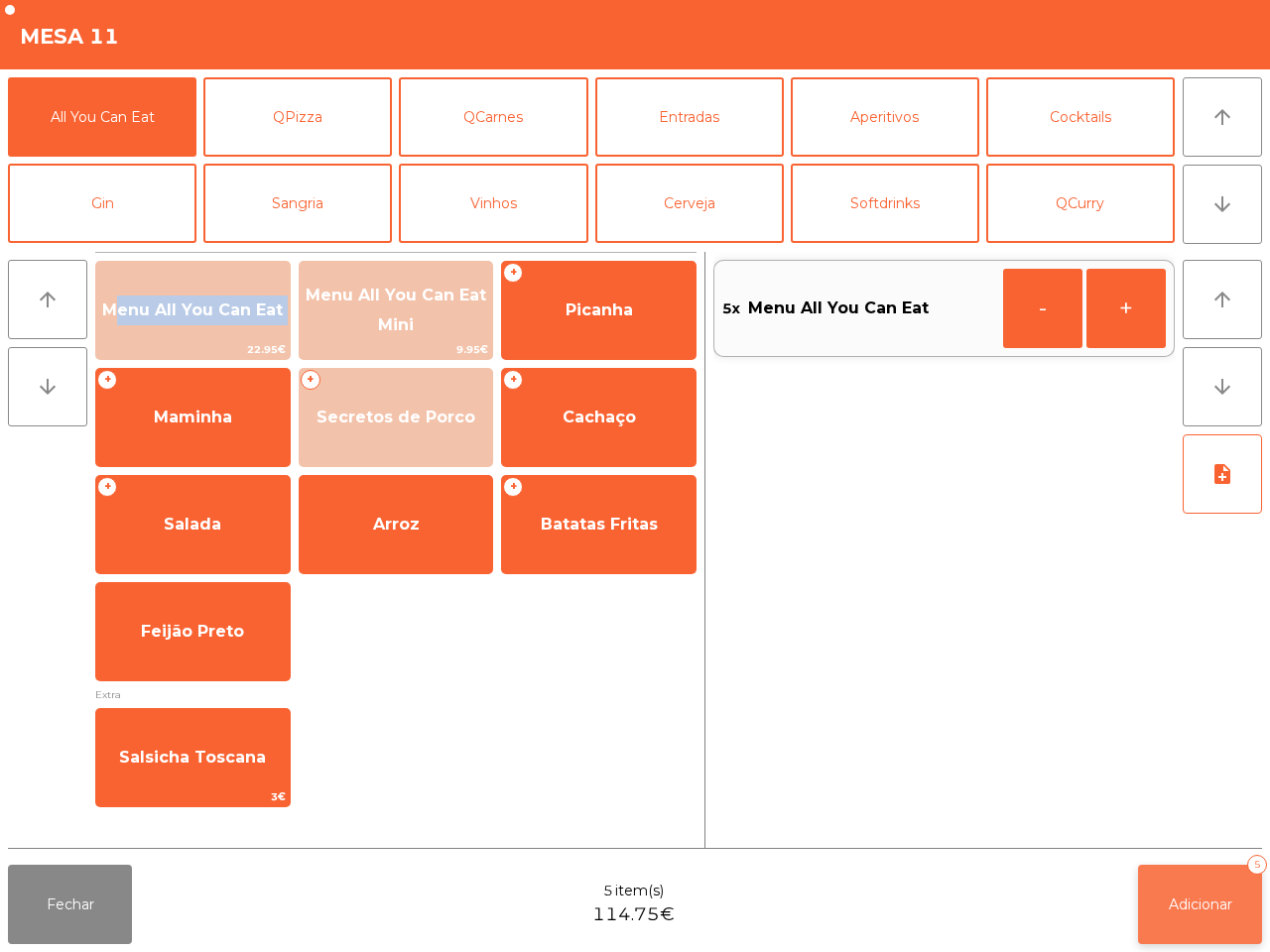 click on "Adicionar   5" at bounding box center [1200, 904] 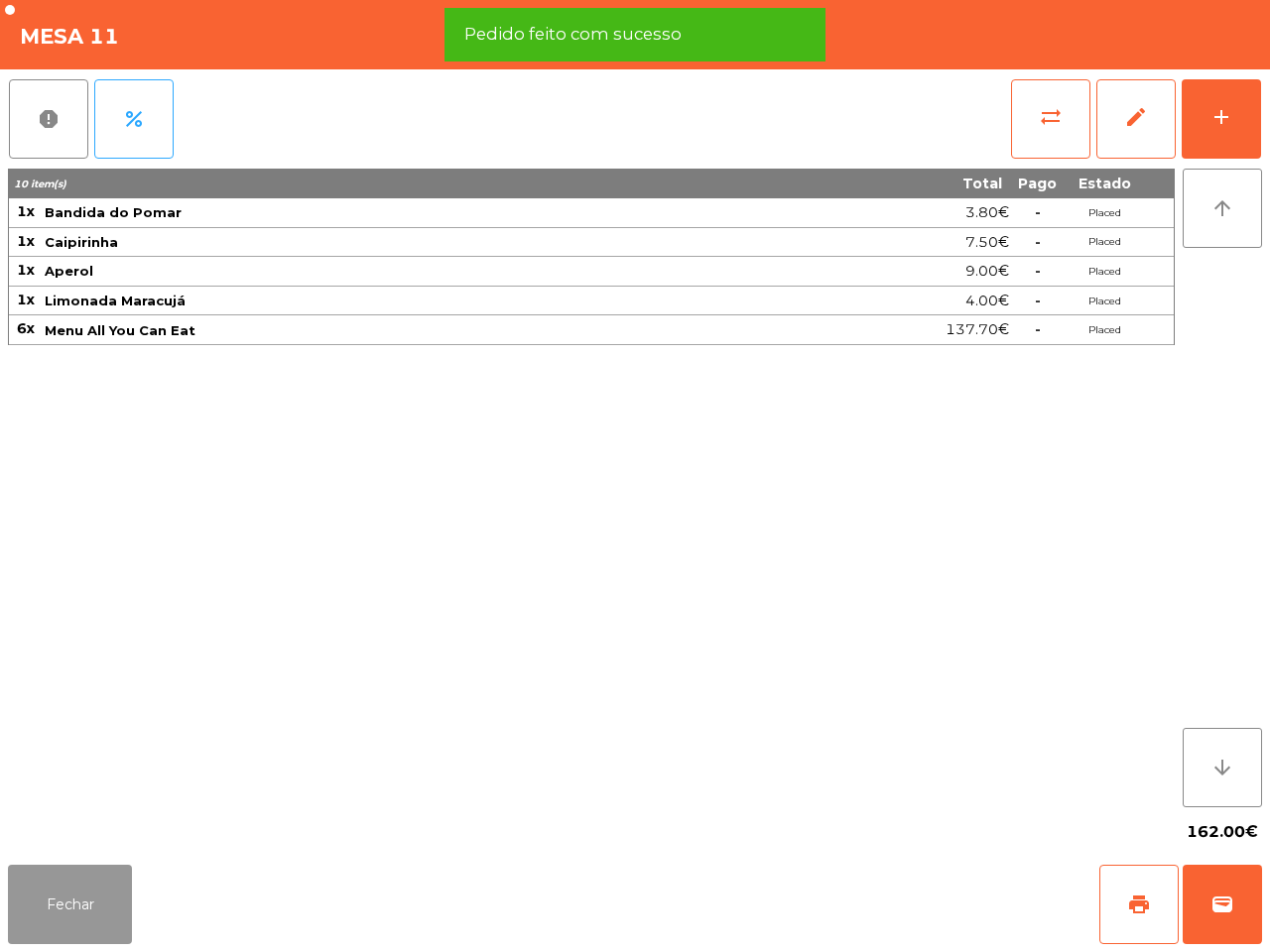 drag, startPoint x: 102, startPoint y: 914, endPoint x: 111, endPoint y: 919, distance: 10.29563 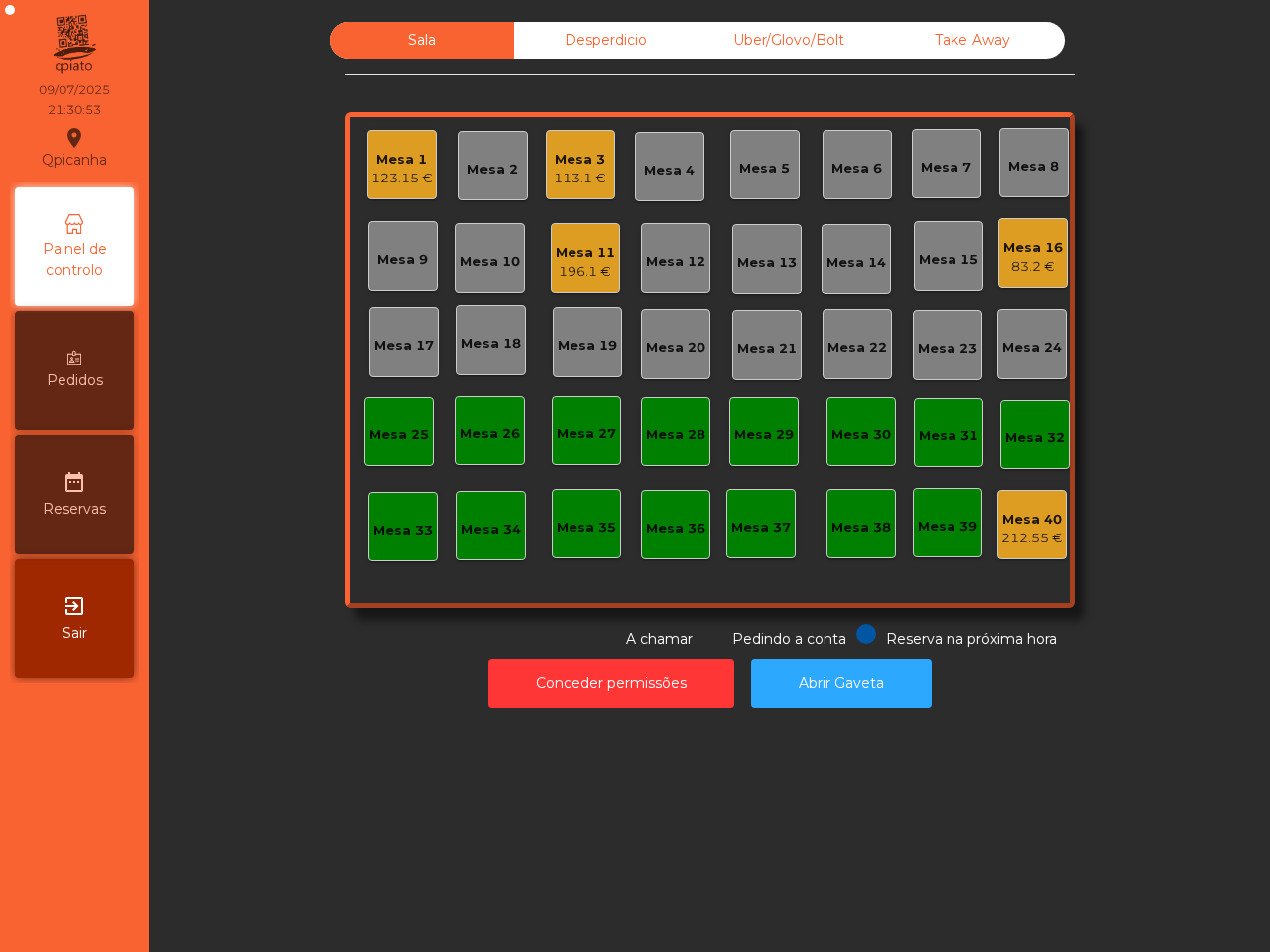 click on "196.1 €" at bounding box center (402, 178) 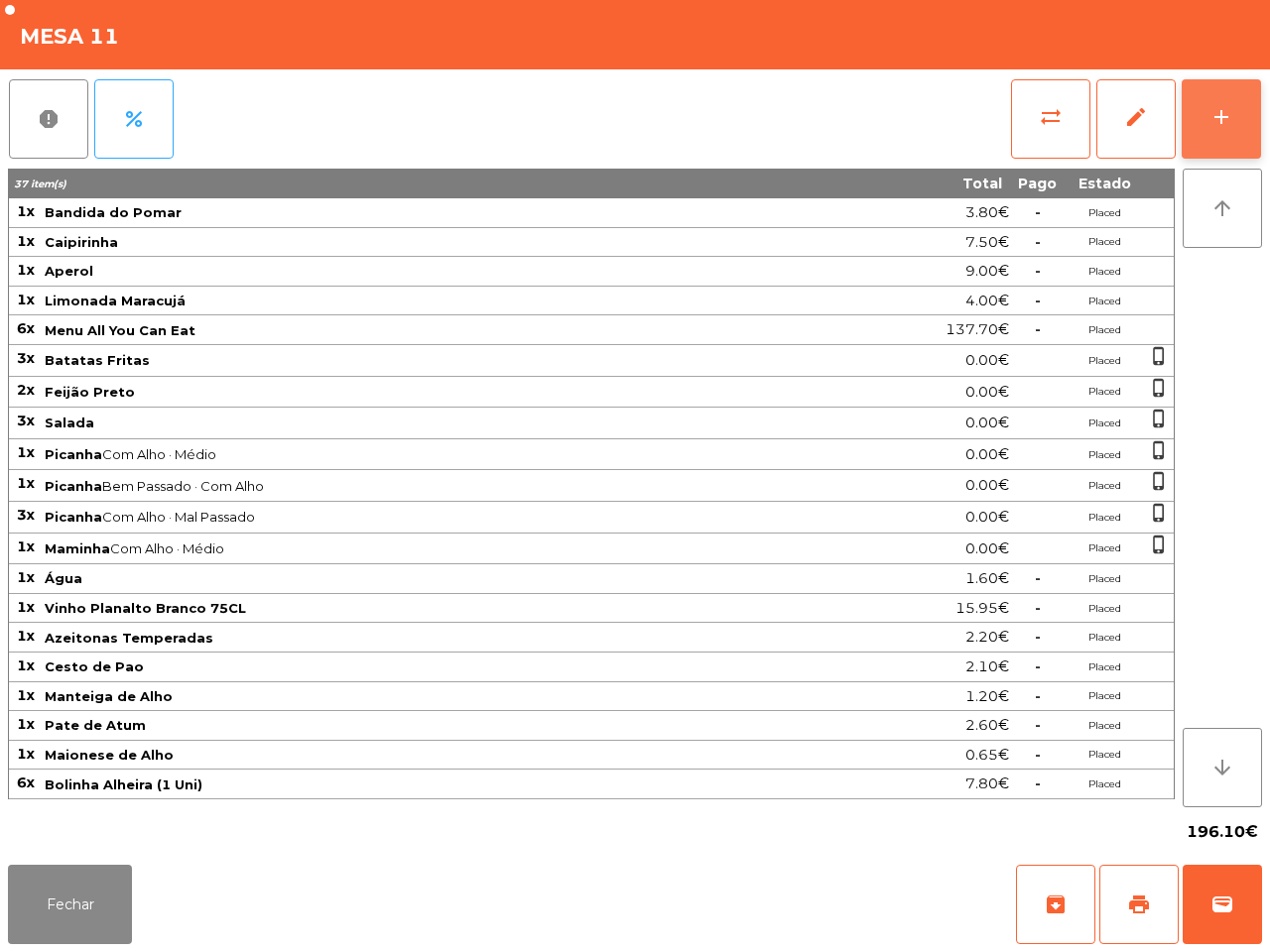 click on "add" at bounding box center (1221, 117) 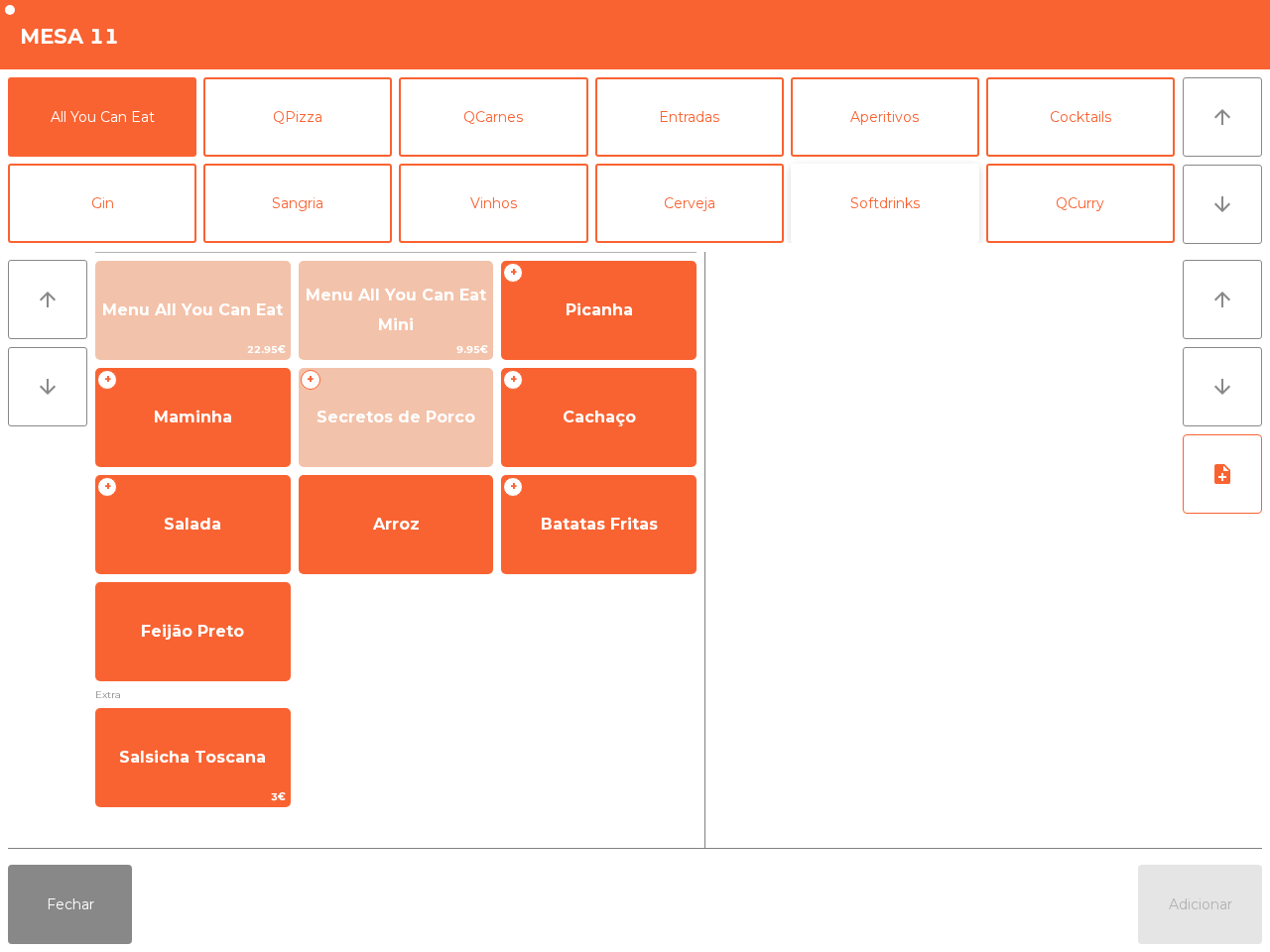 click on "Softdrinks" at bounding box center (885, 203) 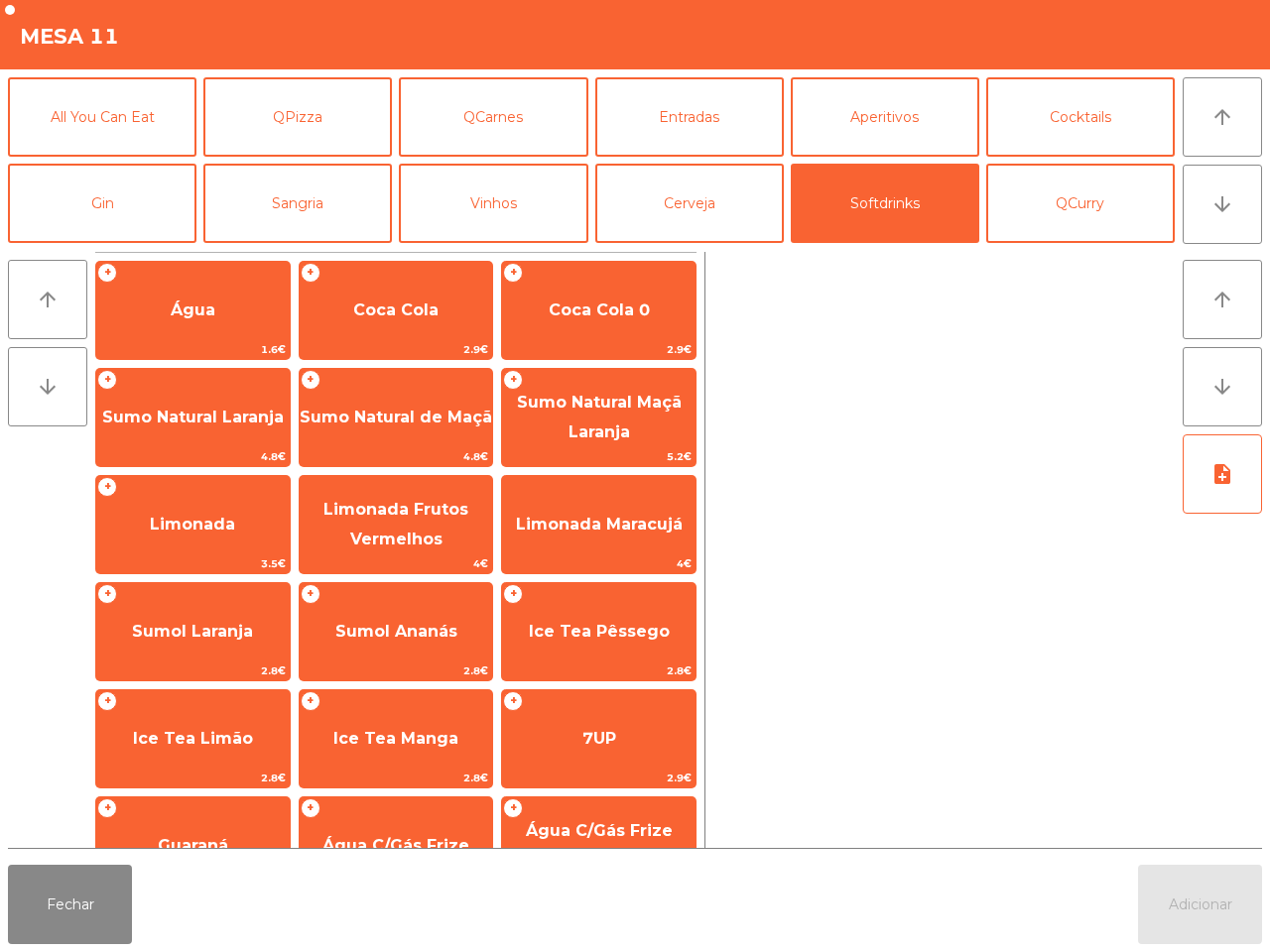 scroll, scrollTop: 162, scrollLeft: 0, axis: vertical 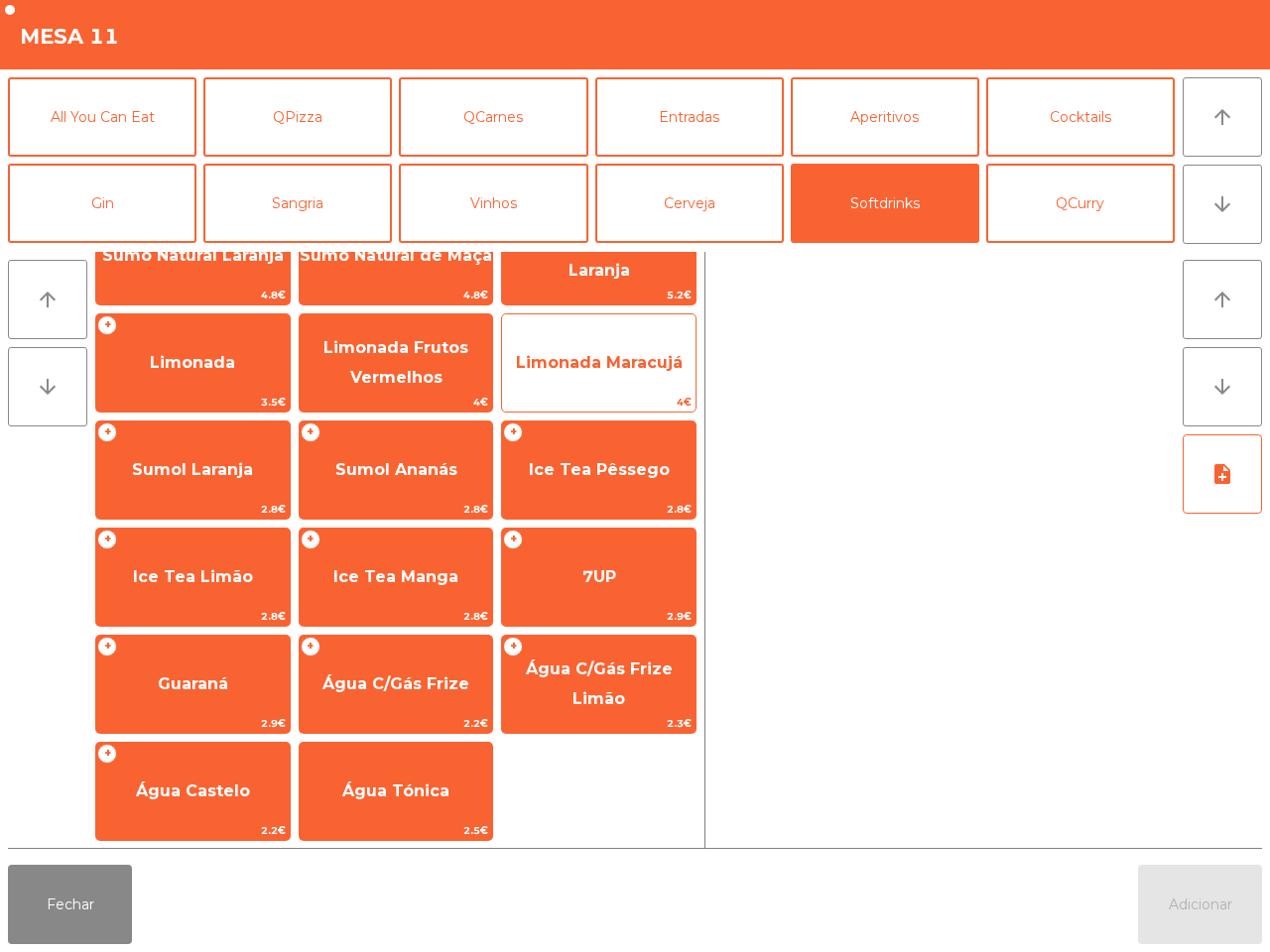 click on "4€" at bounding box center (396, 402) 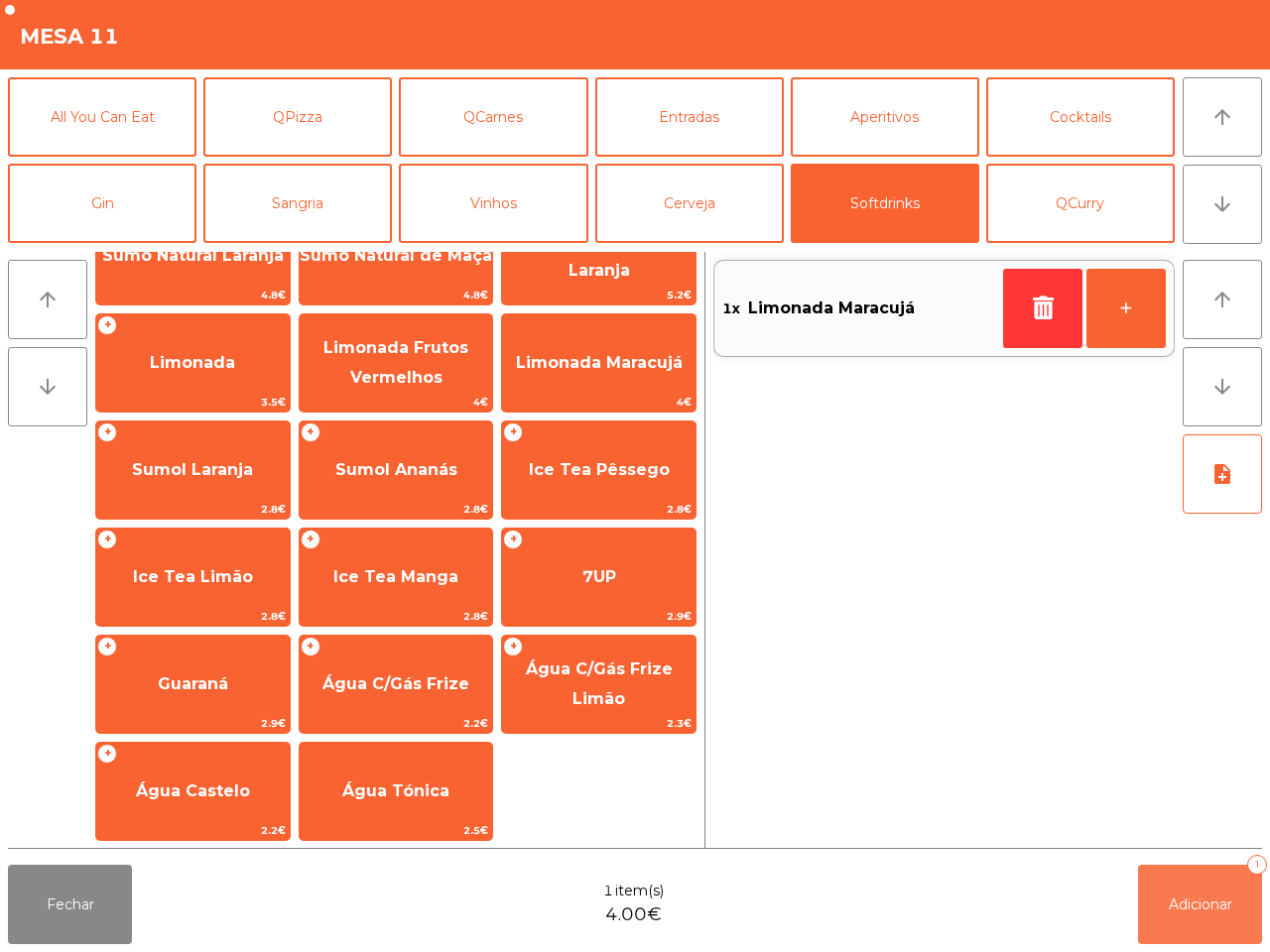click on "Adicionar   1" at bounding box center (1200, 904) 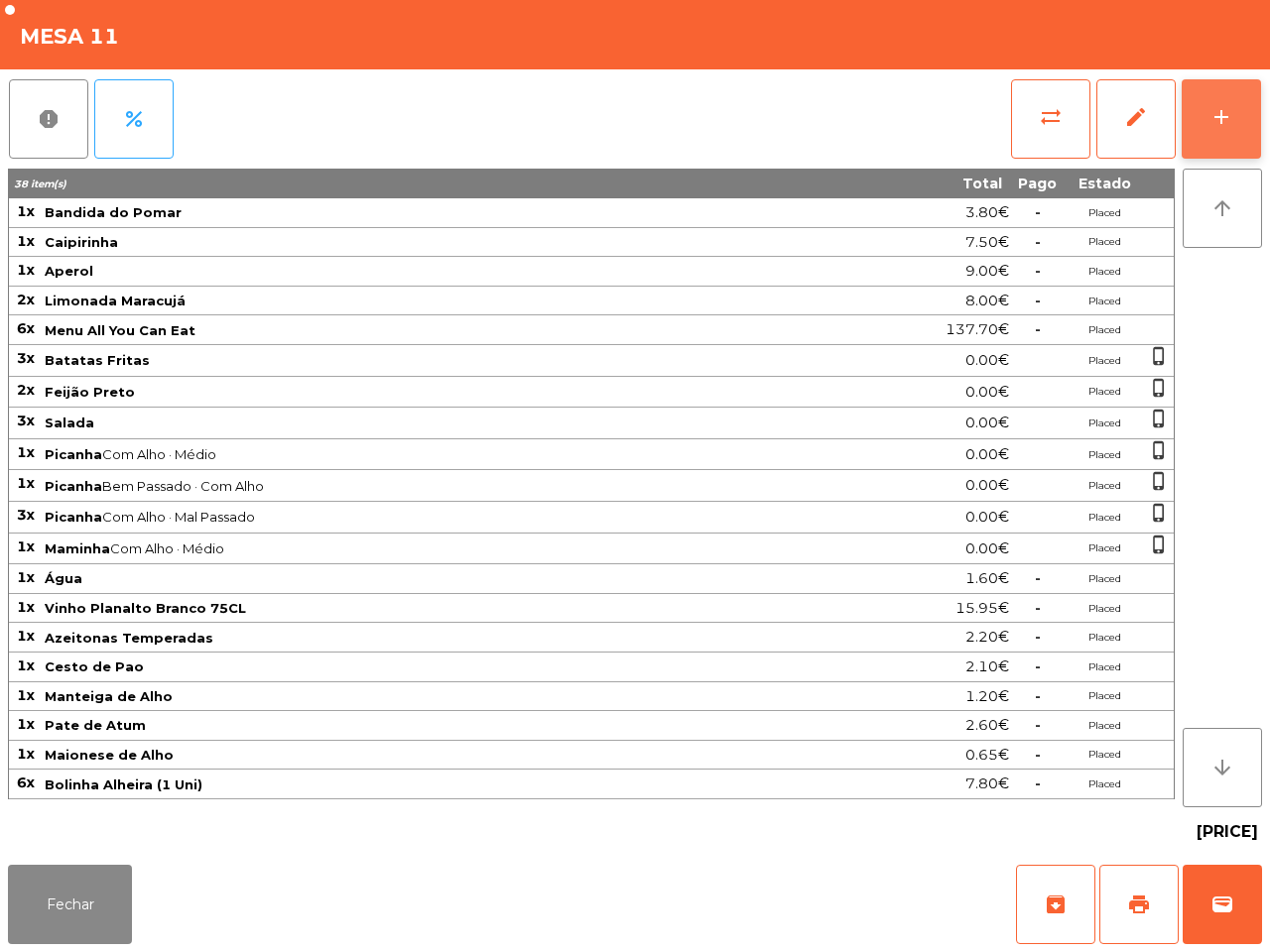 click on "add" at bounding box center (1221, 119) 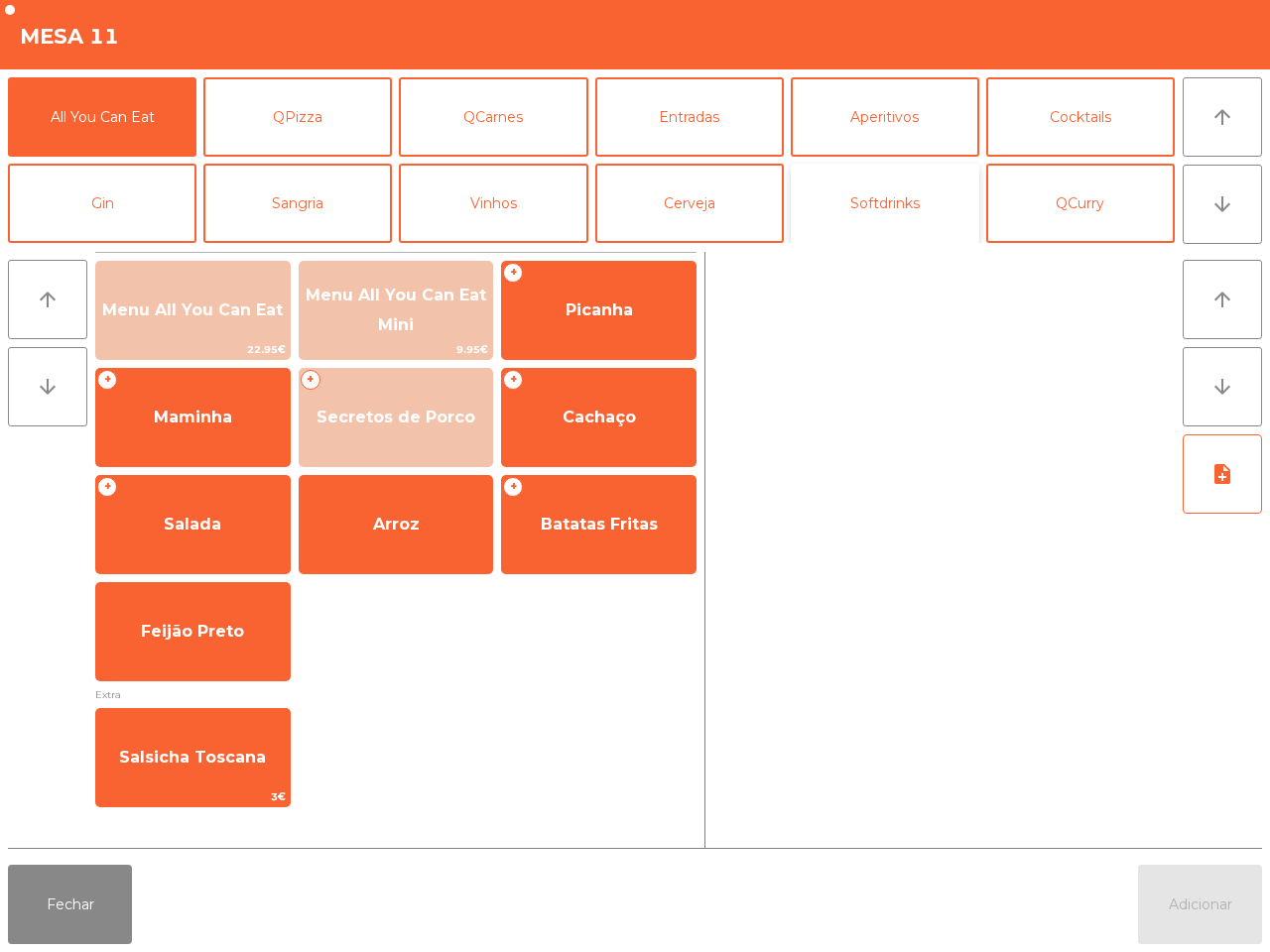 click on "Softdrinks" at bounding box center [885, 203] 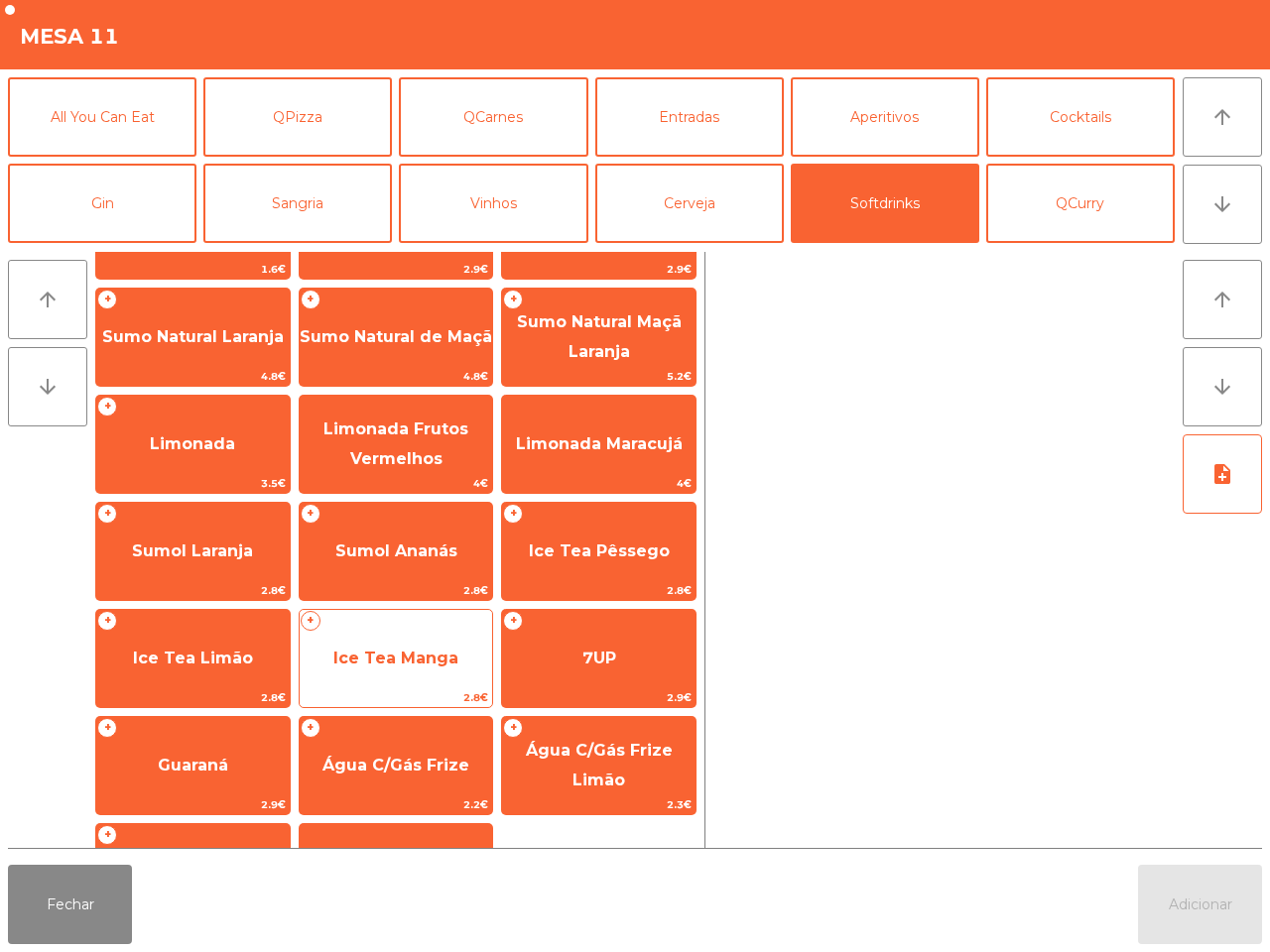 scroll, scrollTop: 124, scrollLeft: 0, axis: vertical 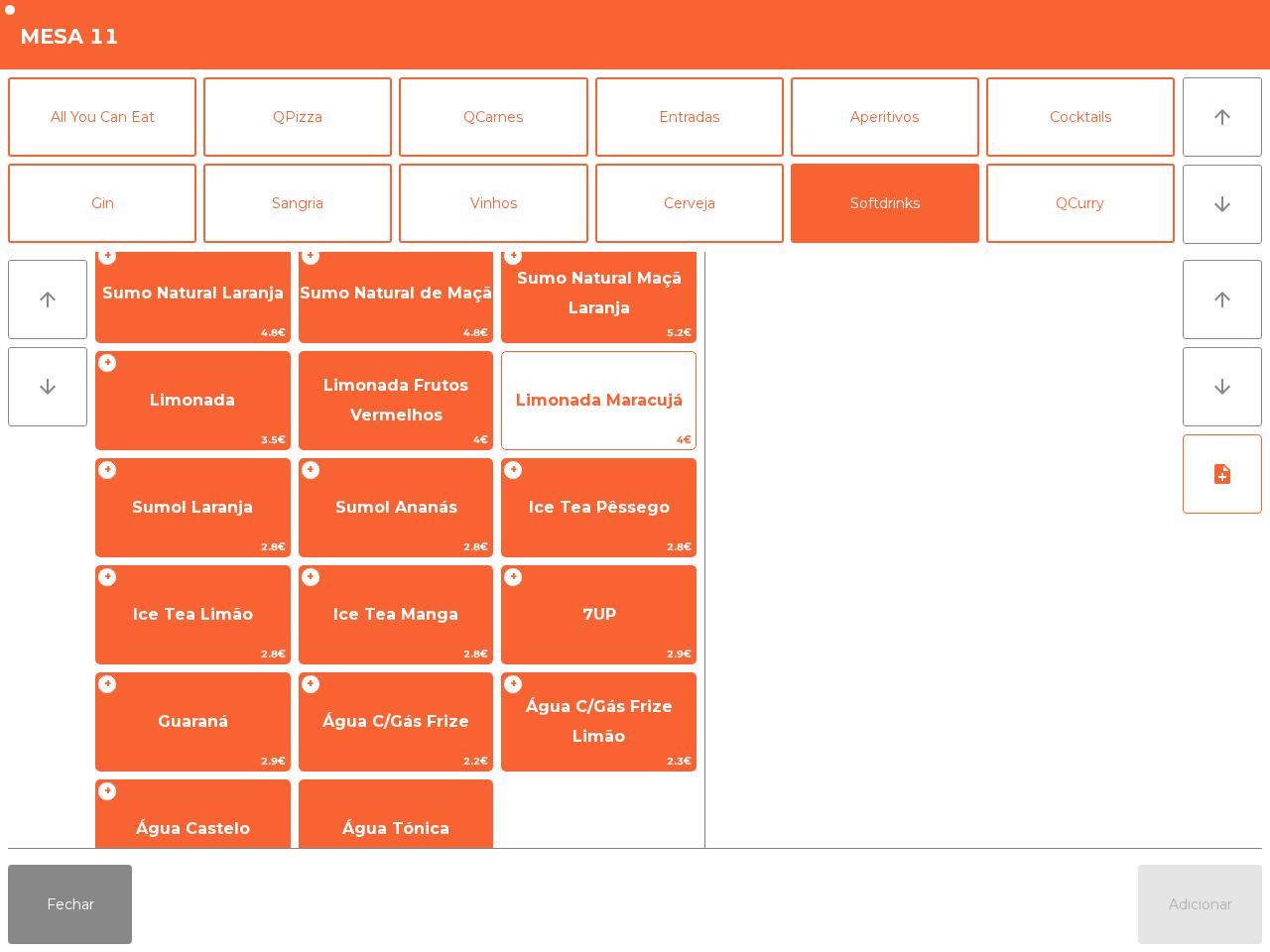 click on "Limonada Maracujá" at bounding box center [192, 185] 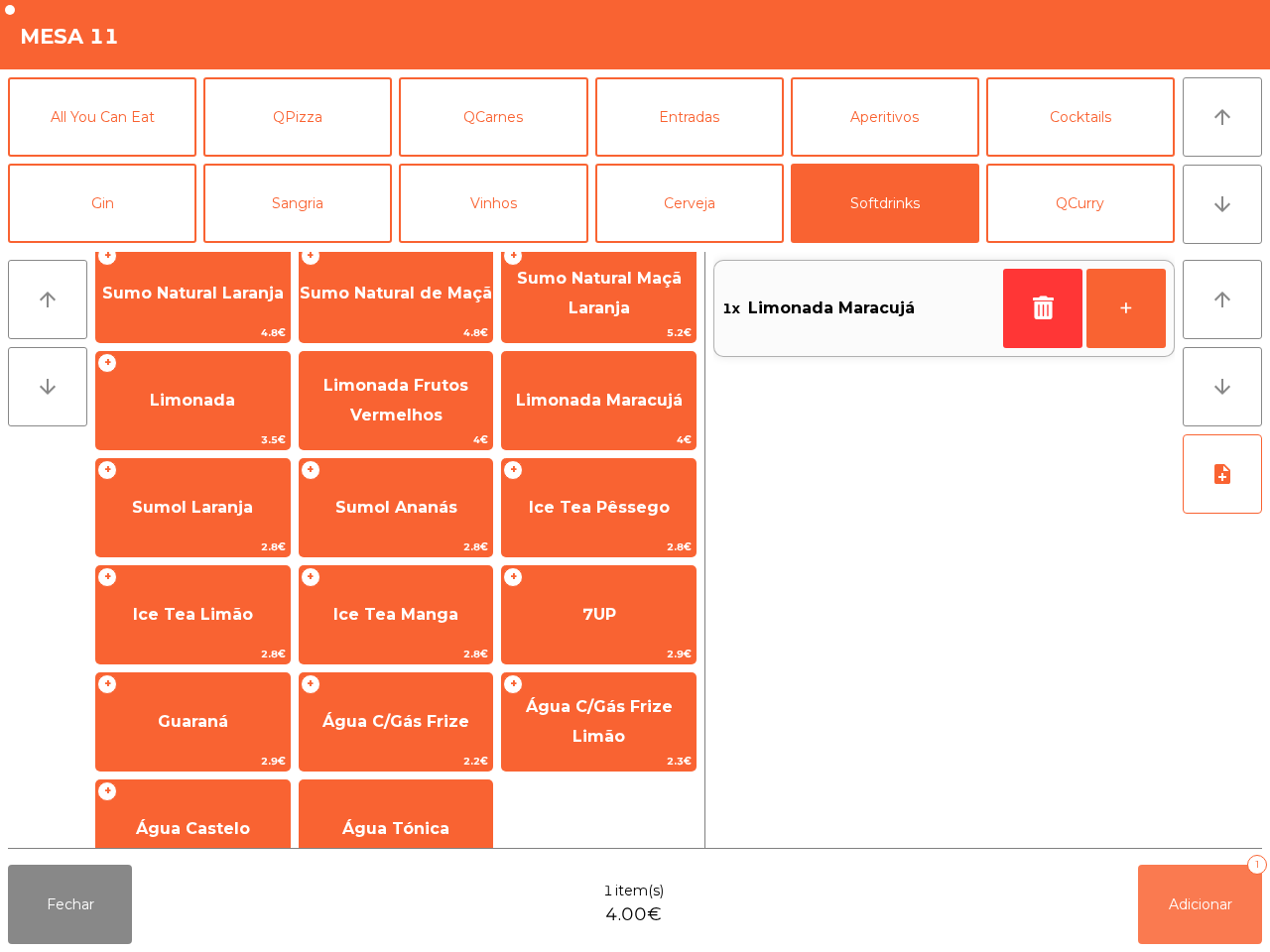 click on "Adicionar   1" at bounding box center [1200, 904] 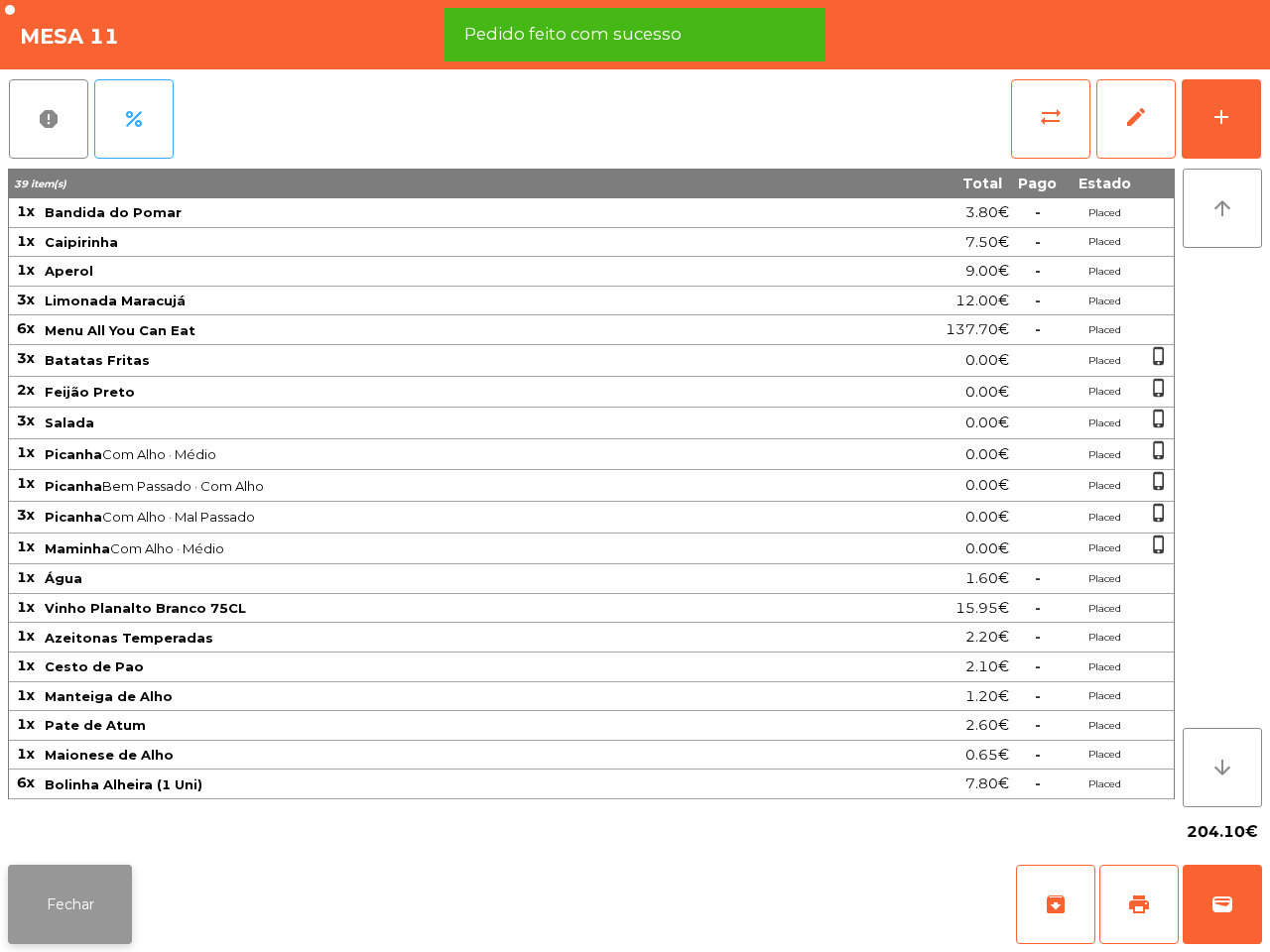 click on "Fechar" at bounding box center [69, 904] 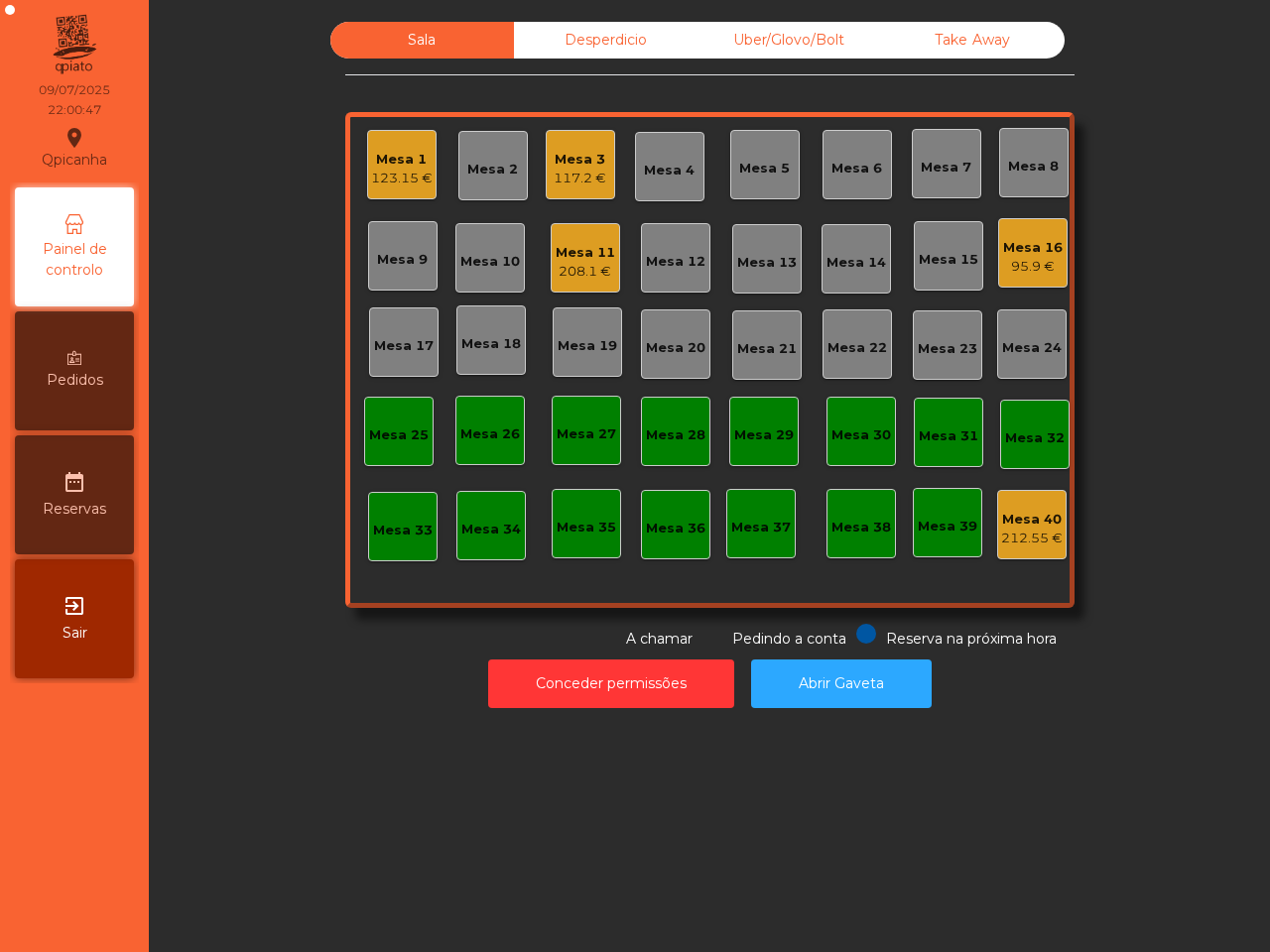 click on "Mesa 11" at bounding box center [402, 160] 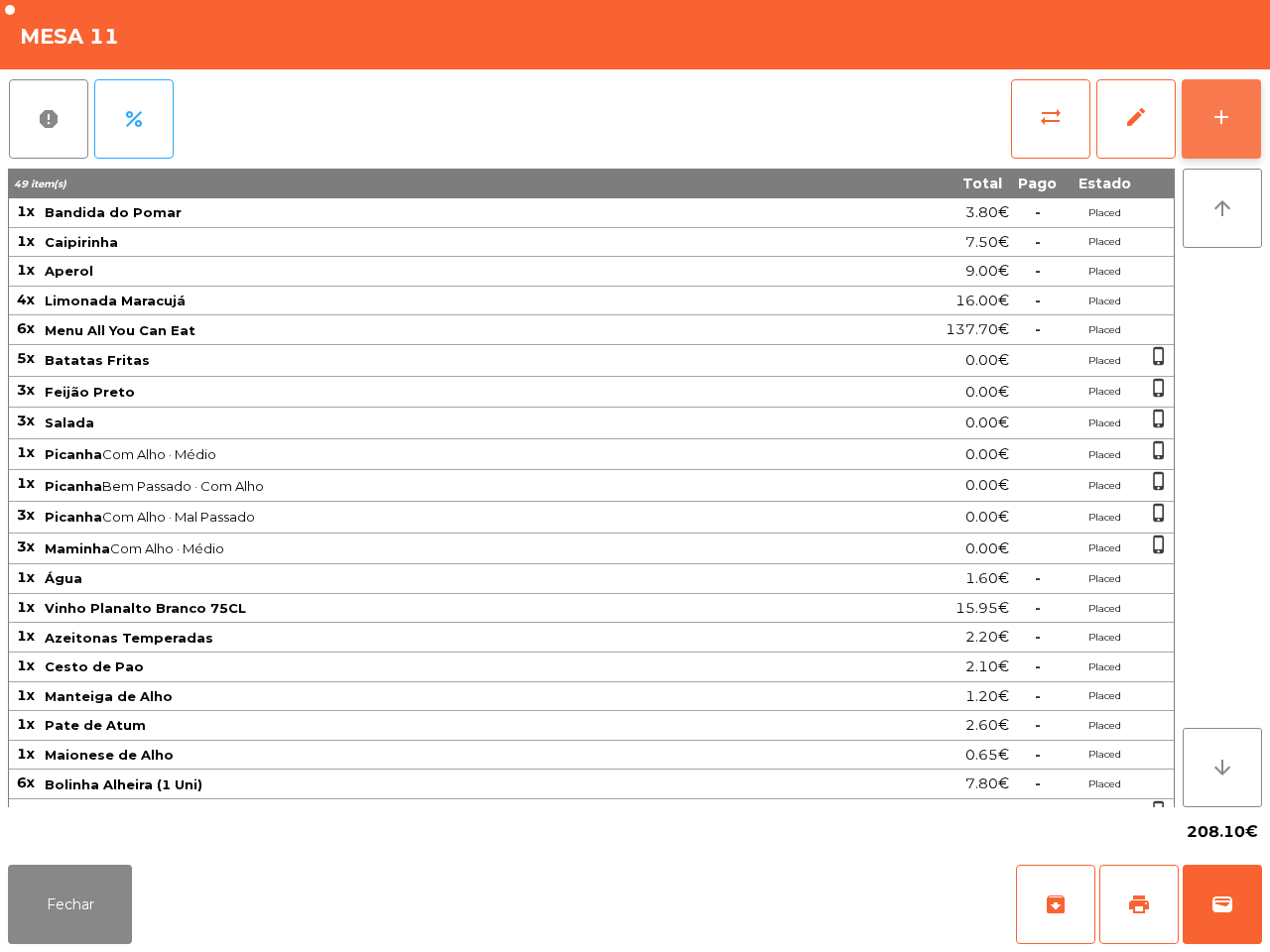 click on "add" at bounding box center (1221, 119) 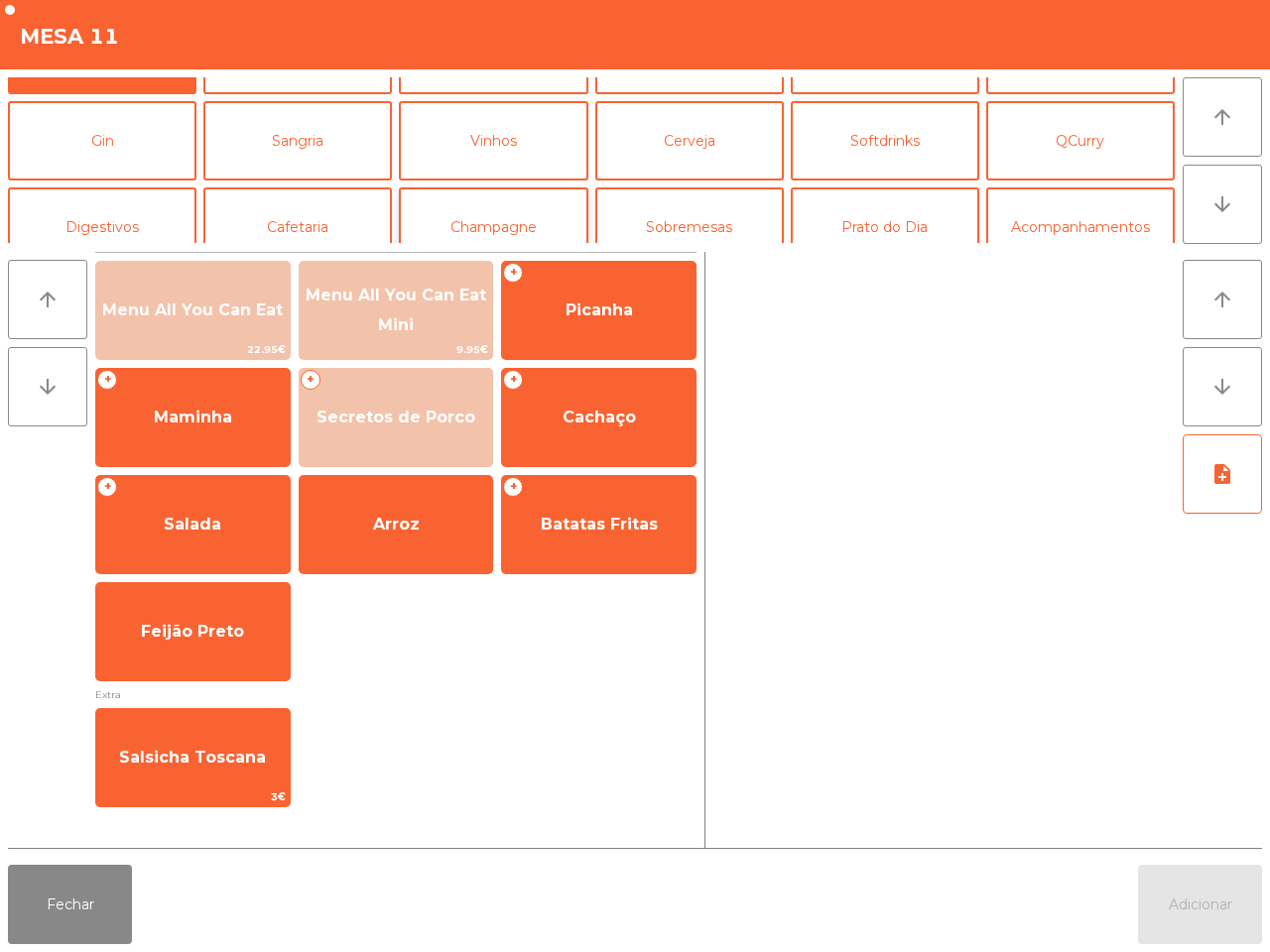 scroll, scrollTop: 124, scrollLeft: 0, axis: vertical 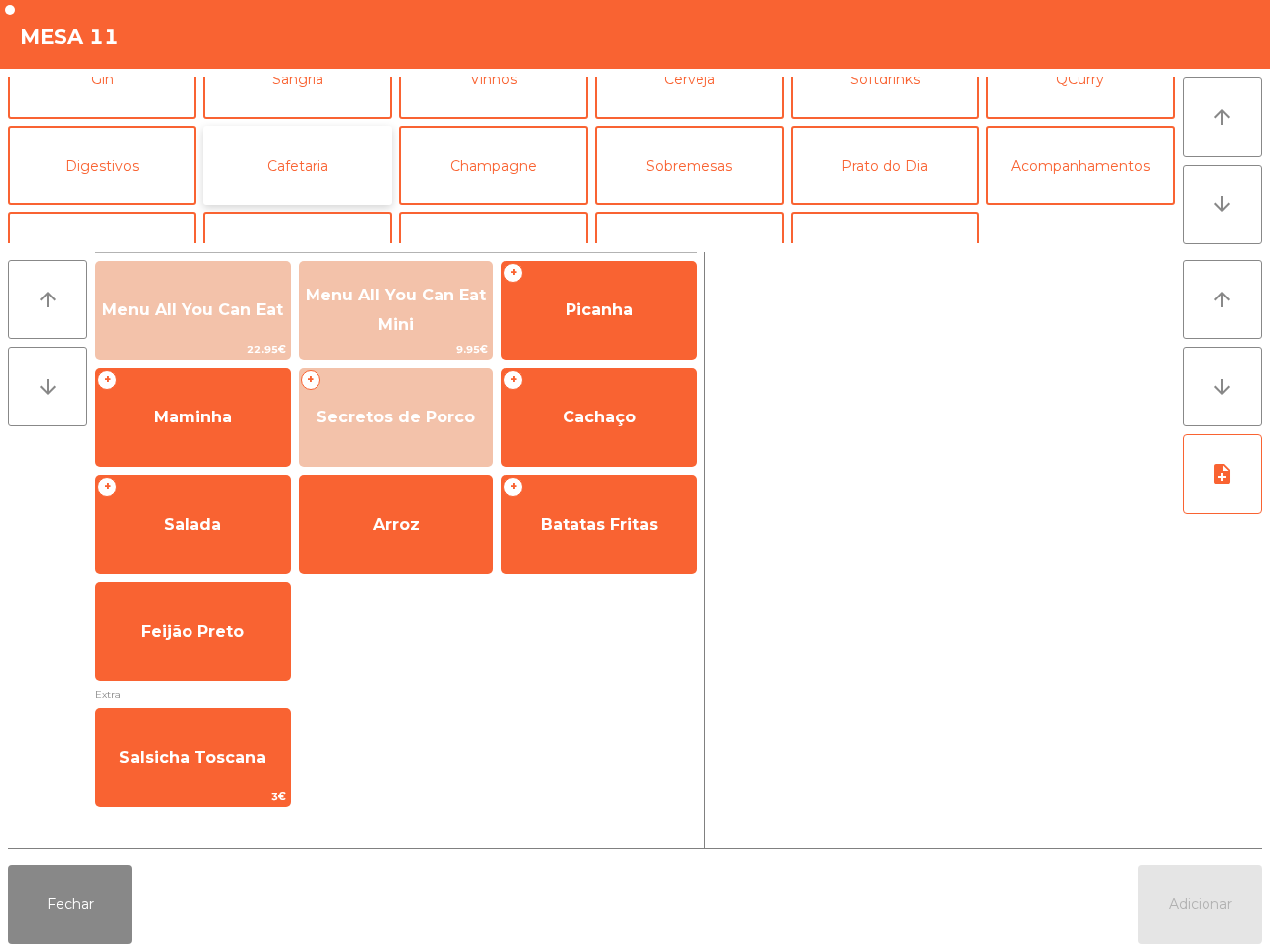 click on "Cafetaria" at bounding box center (298, 166) 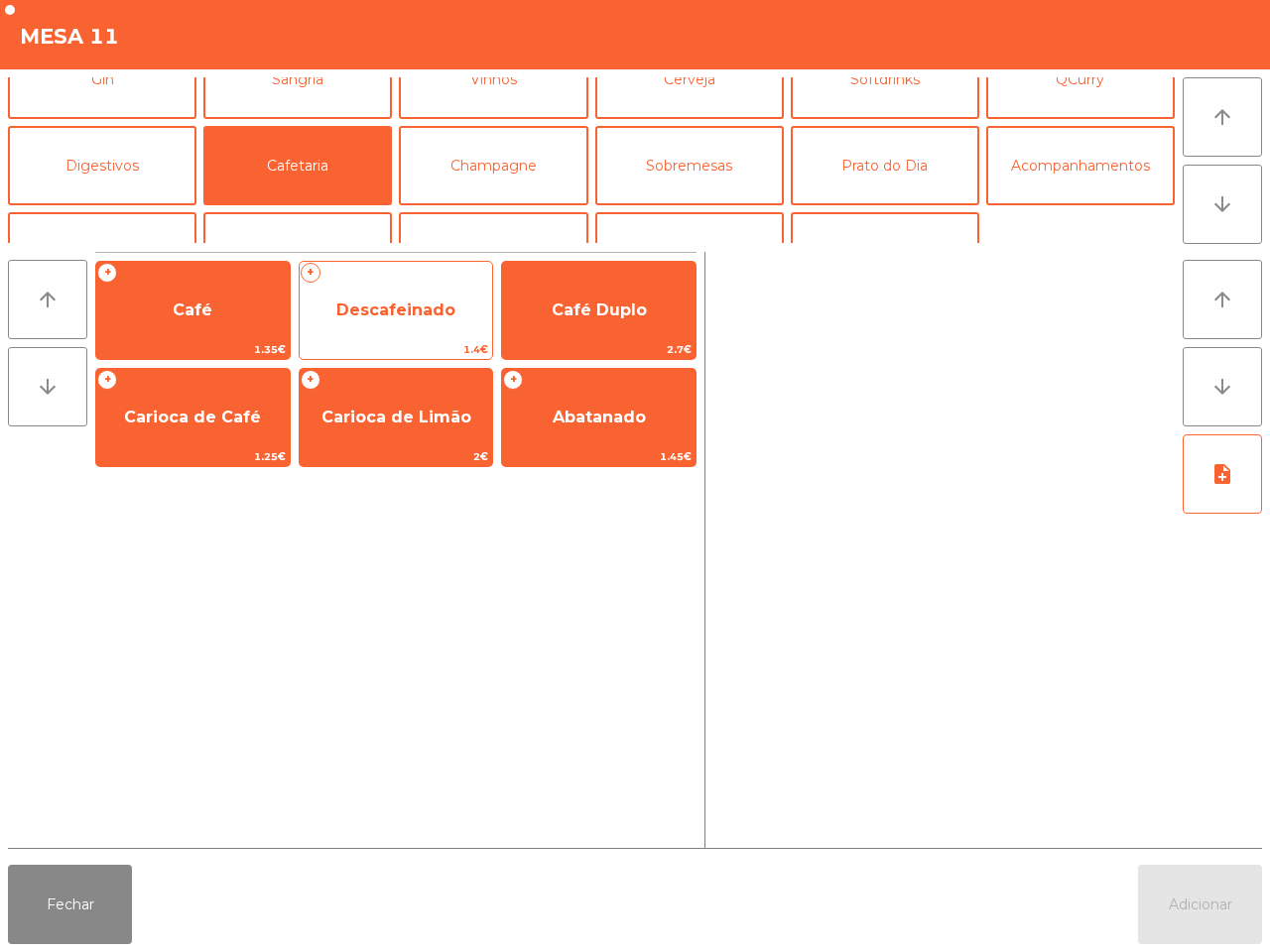 click on "Descafeinado" at bounding box center (192, 310) 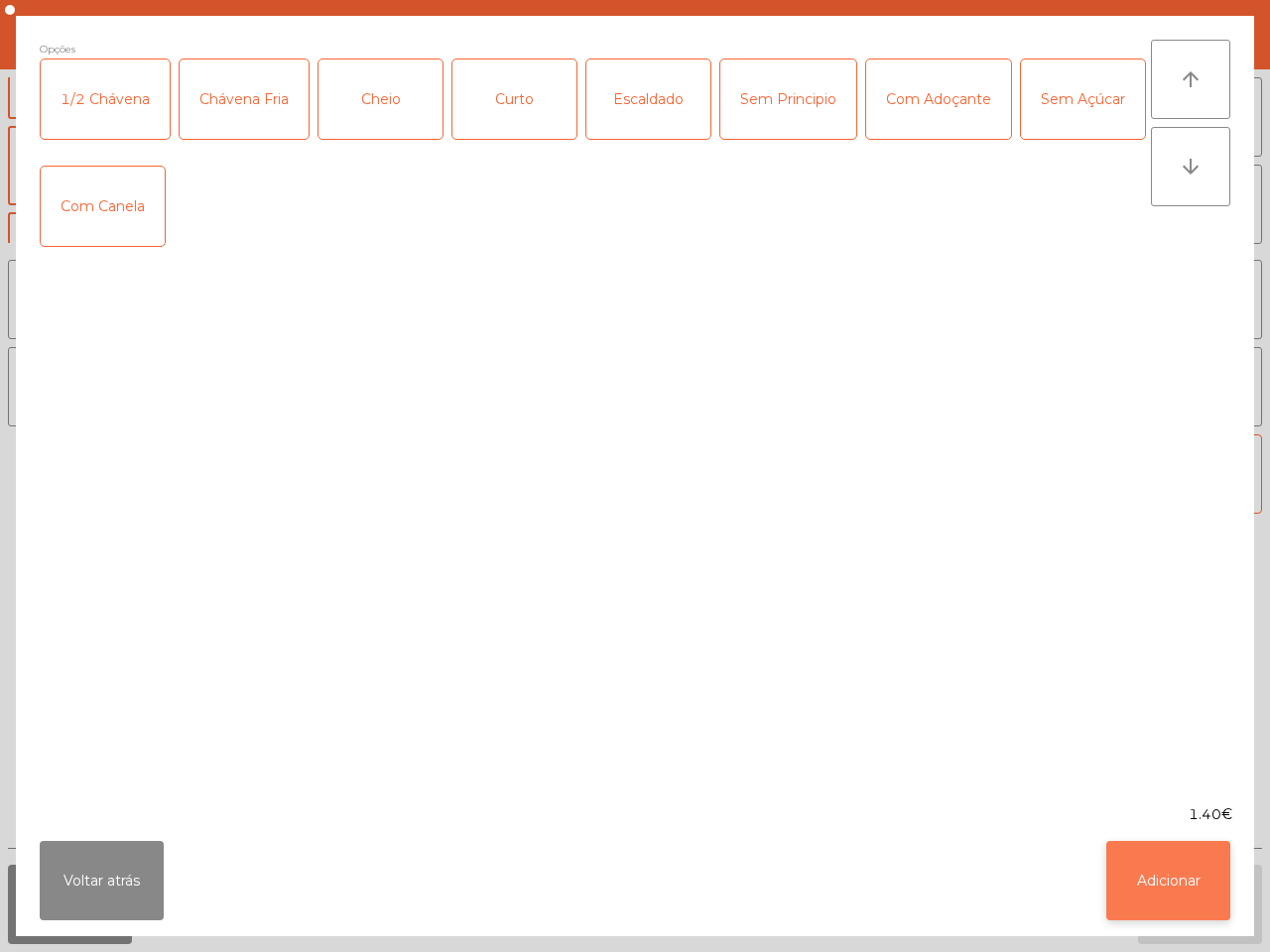 click on "Adicionar" at bounding box center (1168, 881) 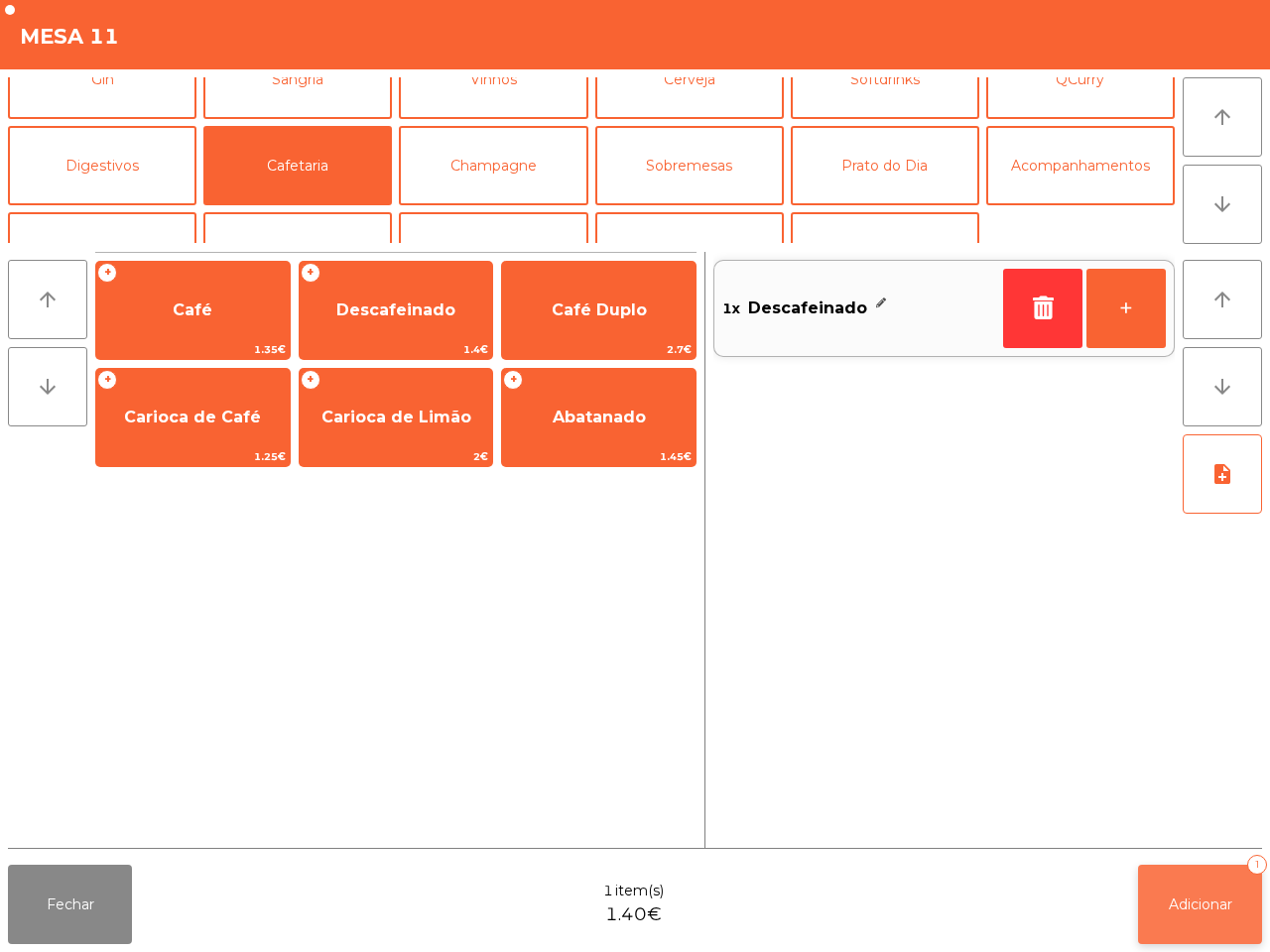 click on "Adicionar" at bounding box center [1201, 904] 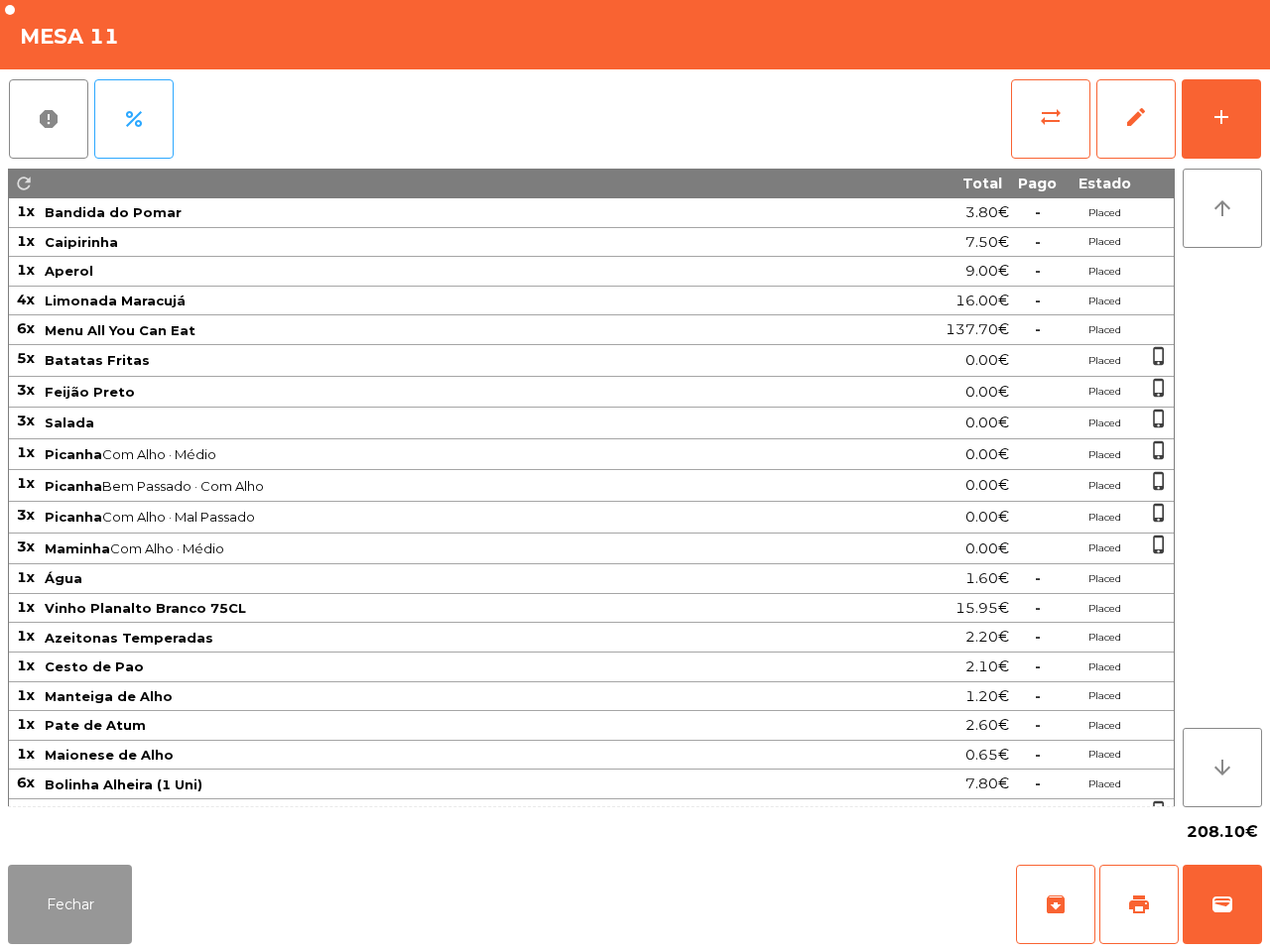 click on "Fechar" at bounding box center (69, 904) 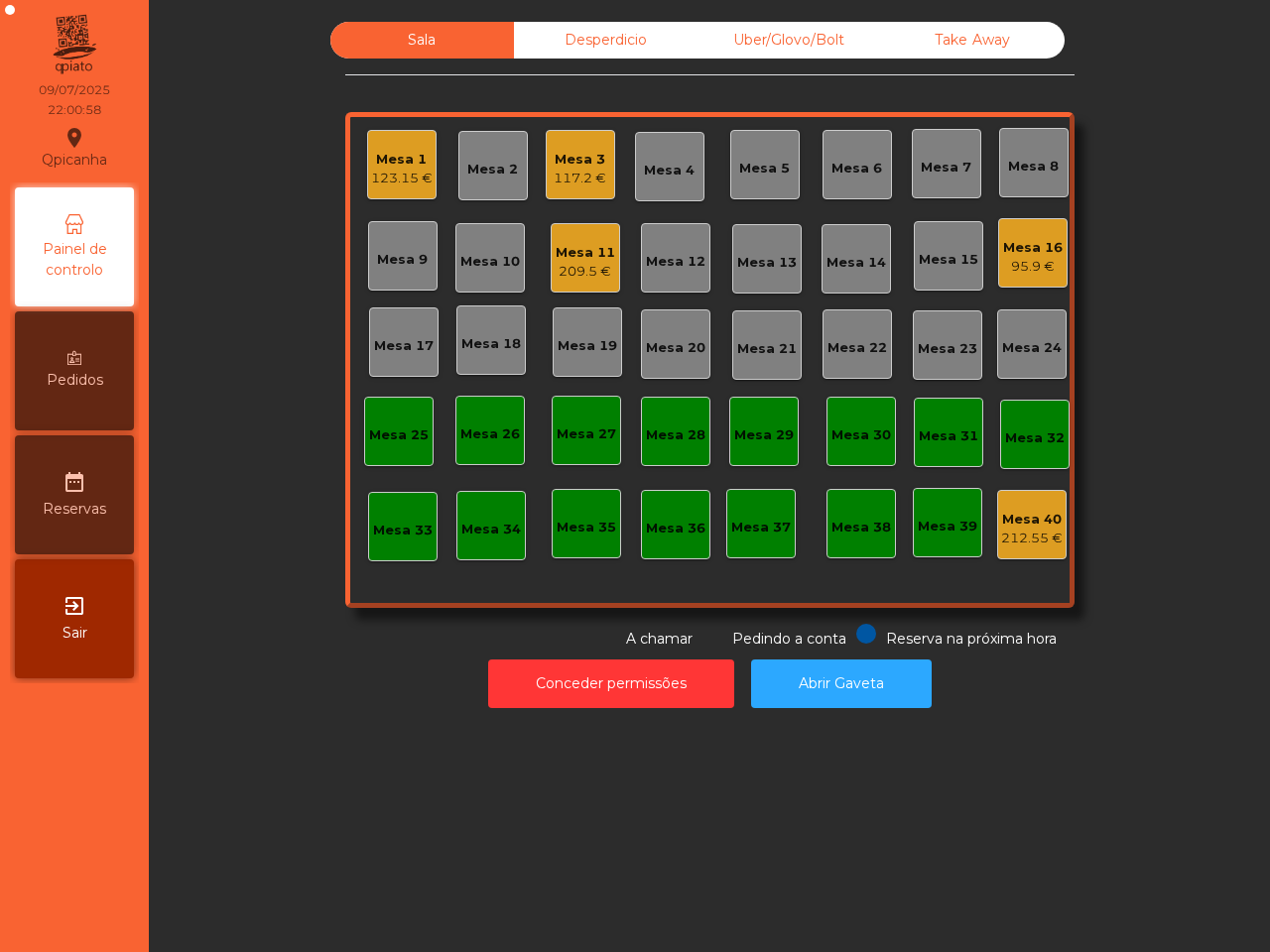 click on "Qpicanha  location_on  09/07/2025   22:00:58   Painel de controlo   Pedidos  date_range  Reservas  exit_to_app  Sair" at bounding box center [74, 476] 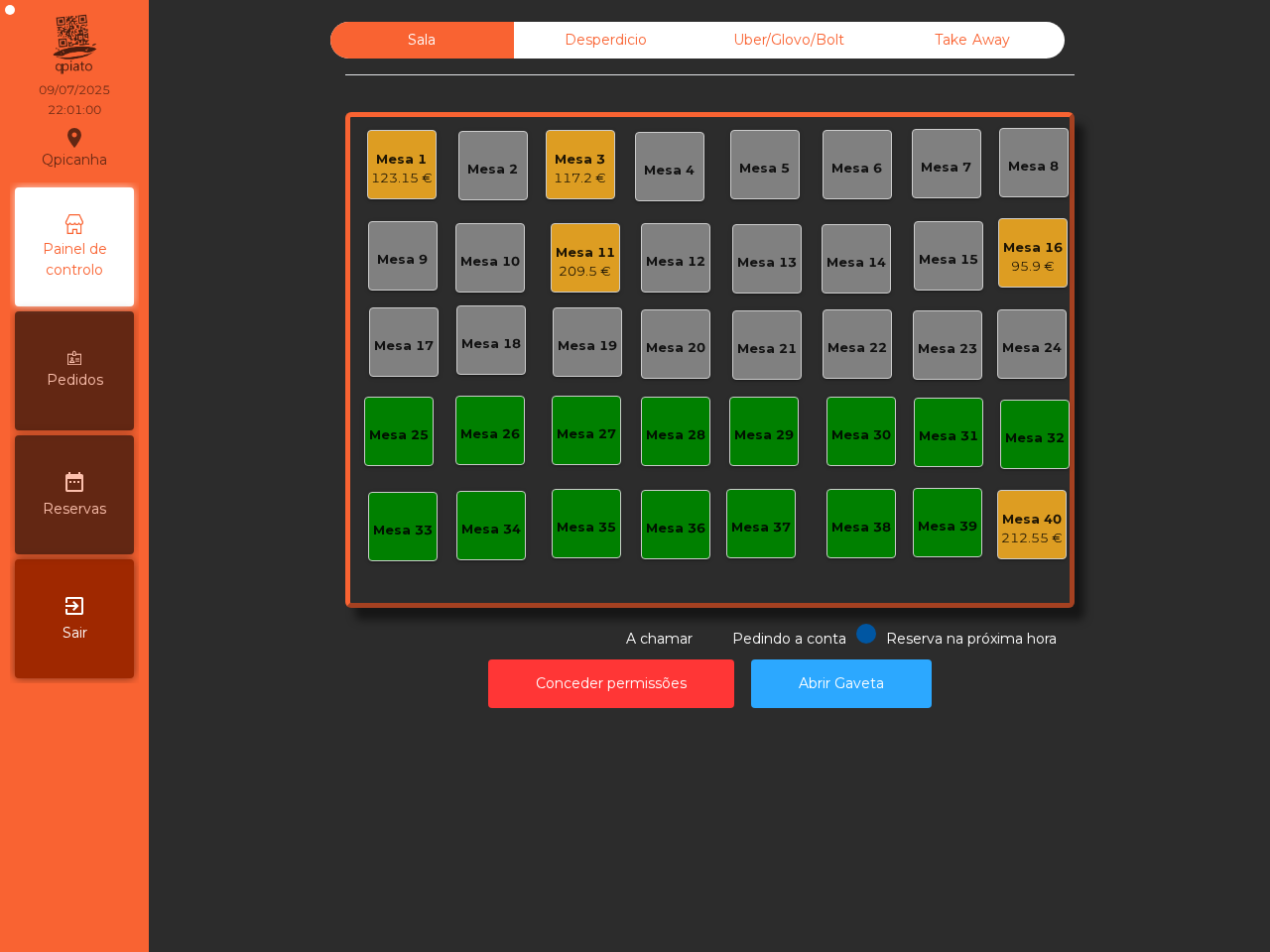 click on "Mesa 16" at bounding box center (402, 160) 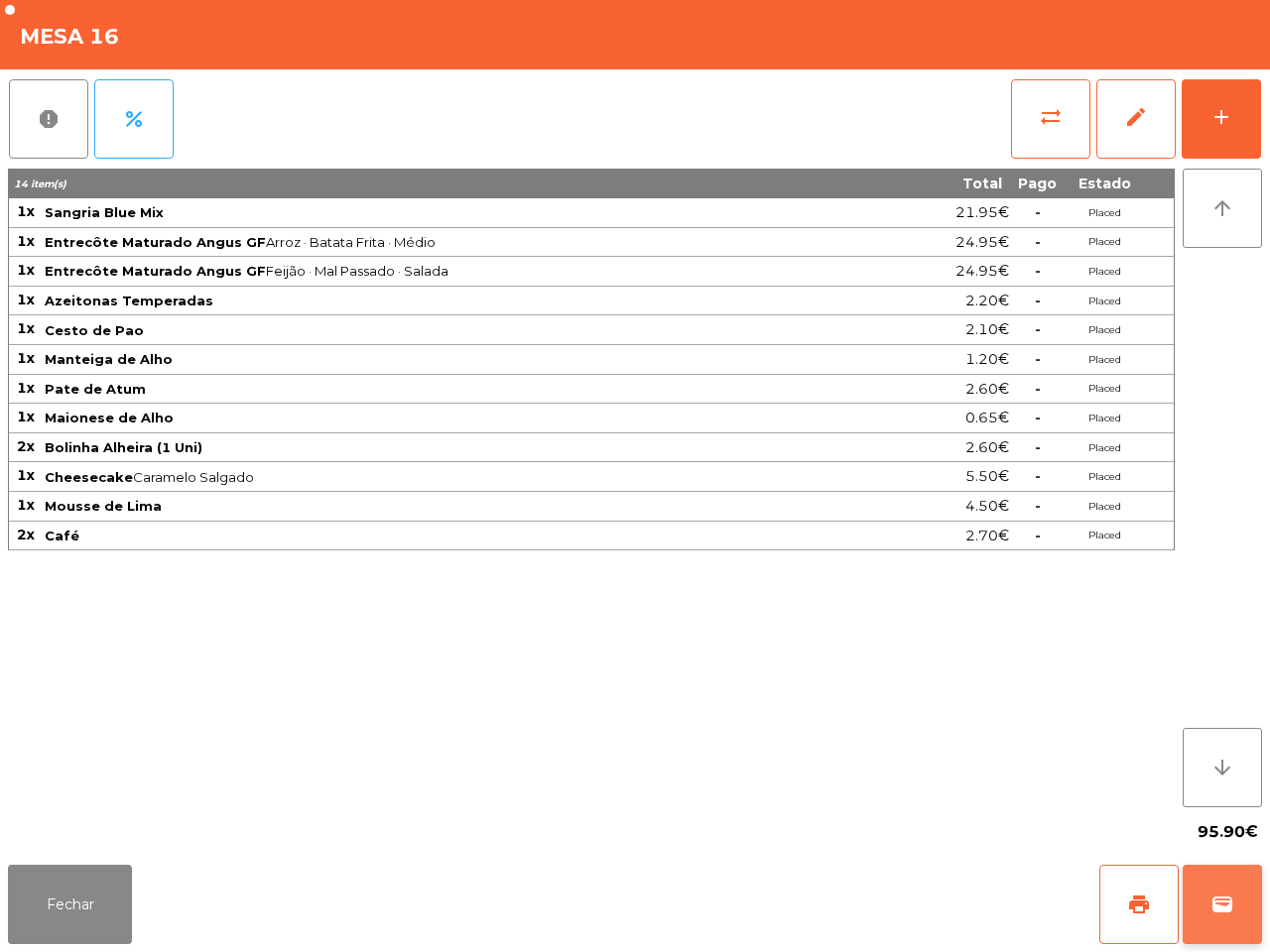 click on "wallet" at bounding box center [1139, 904] 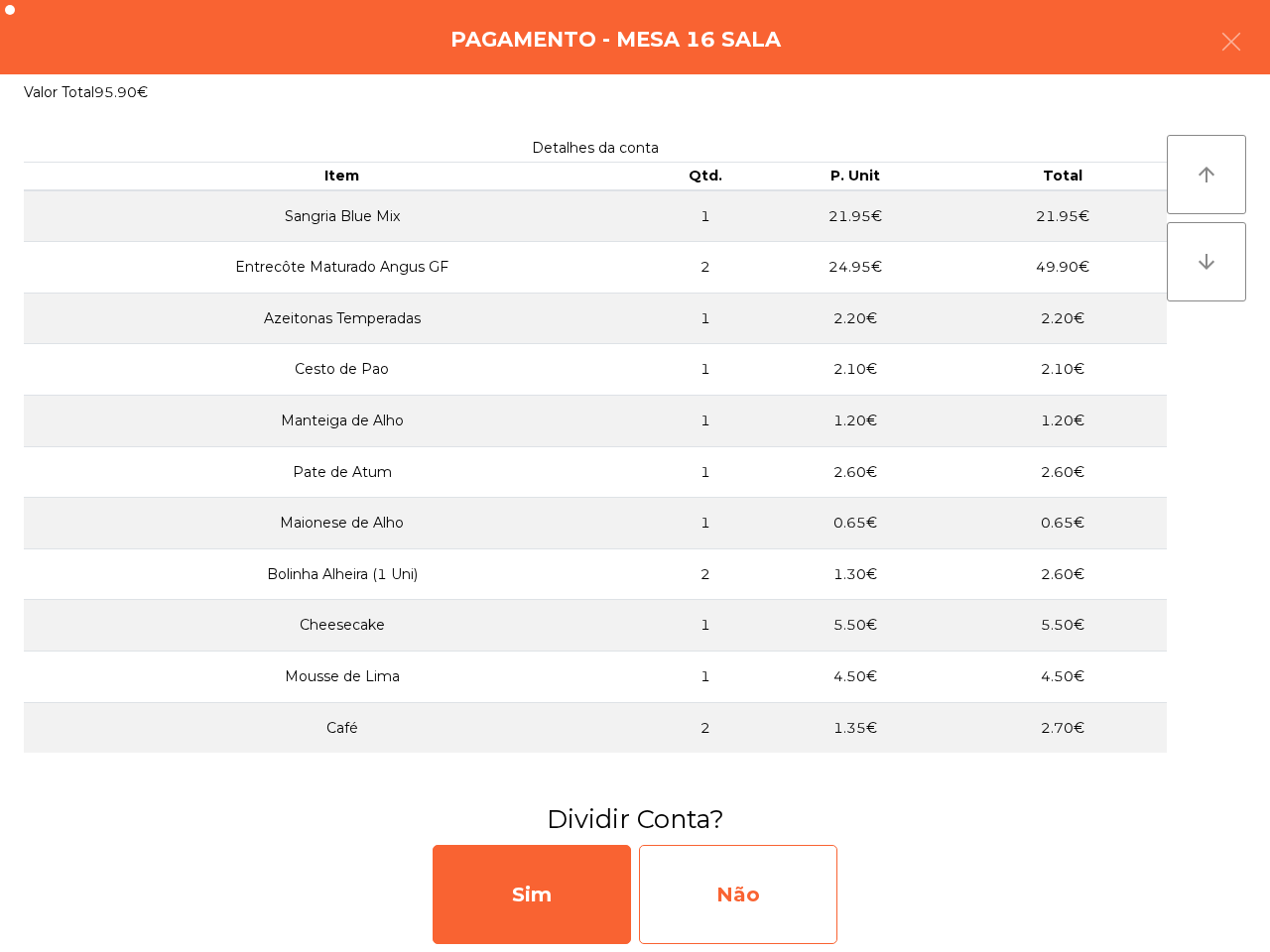 click on "Não" at bounding box center (738, 894) 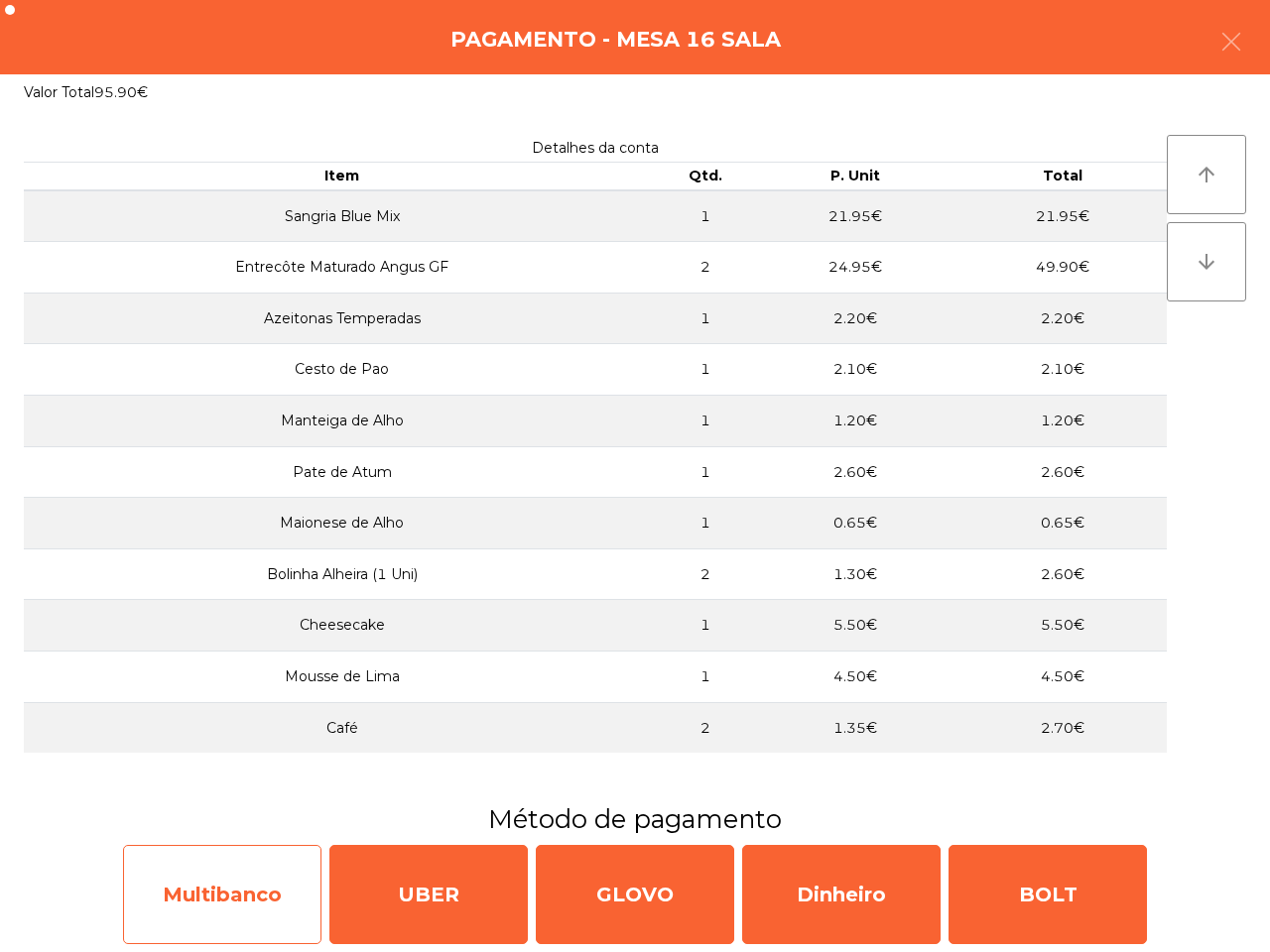 click on "Multibanco" at bounding box center (222, 894) 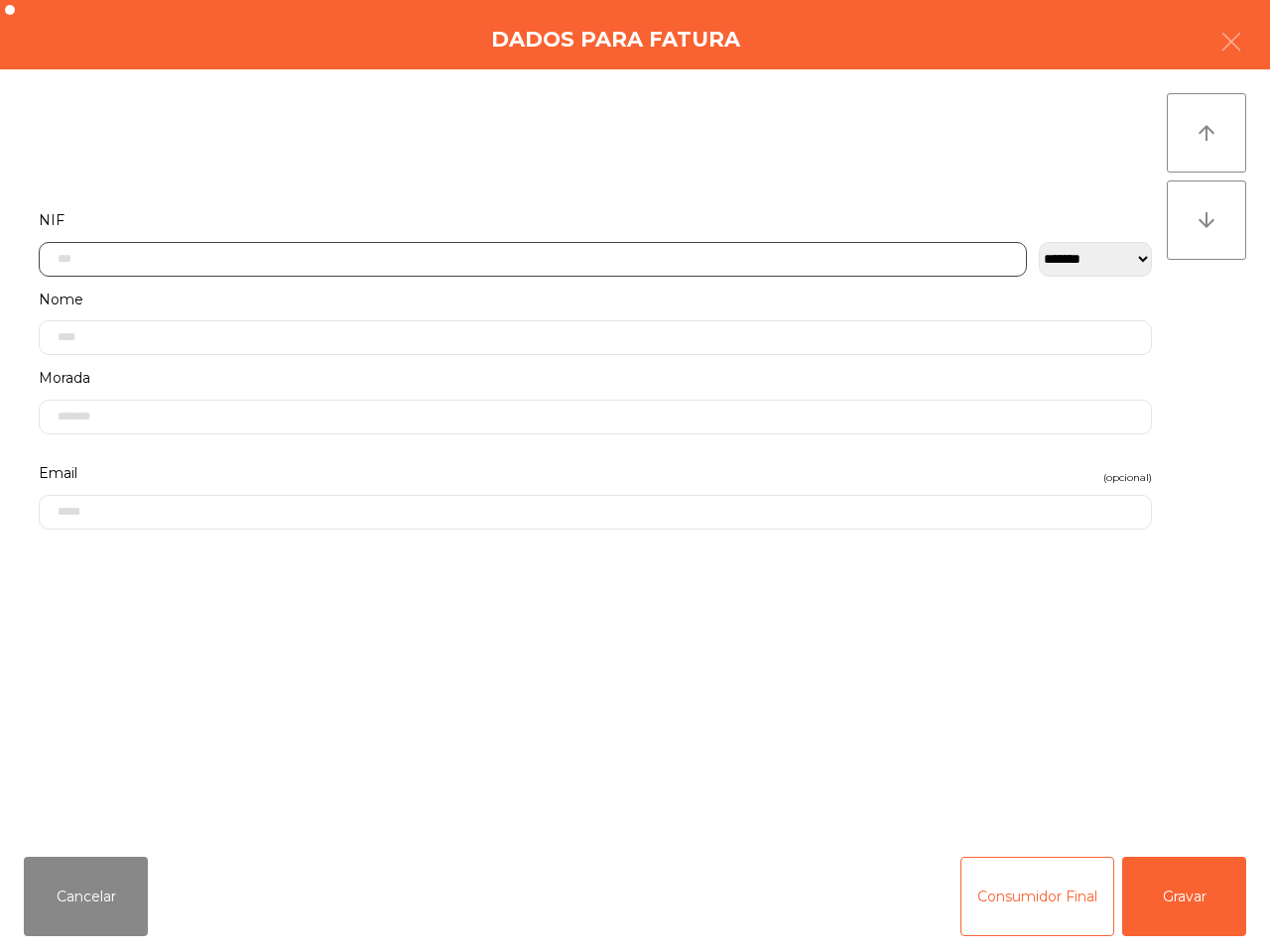 click at bounding box center (533, 259) 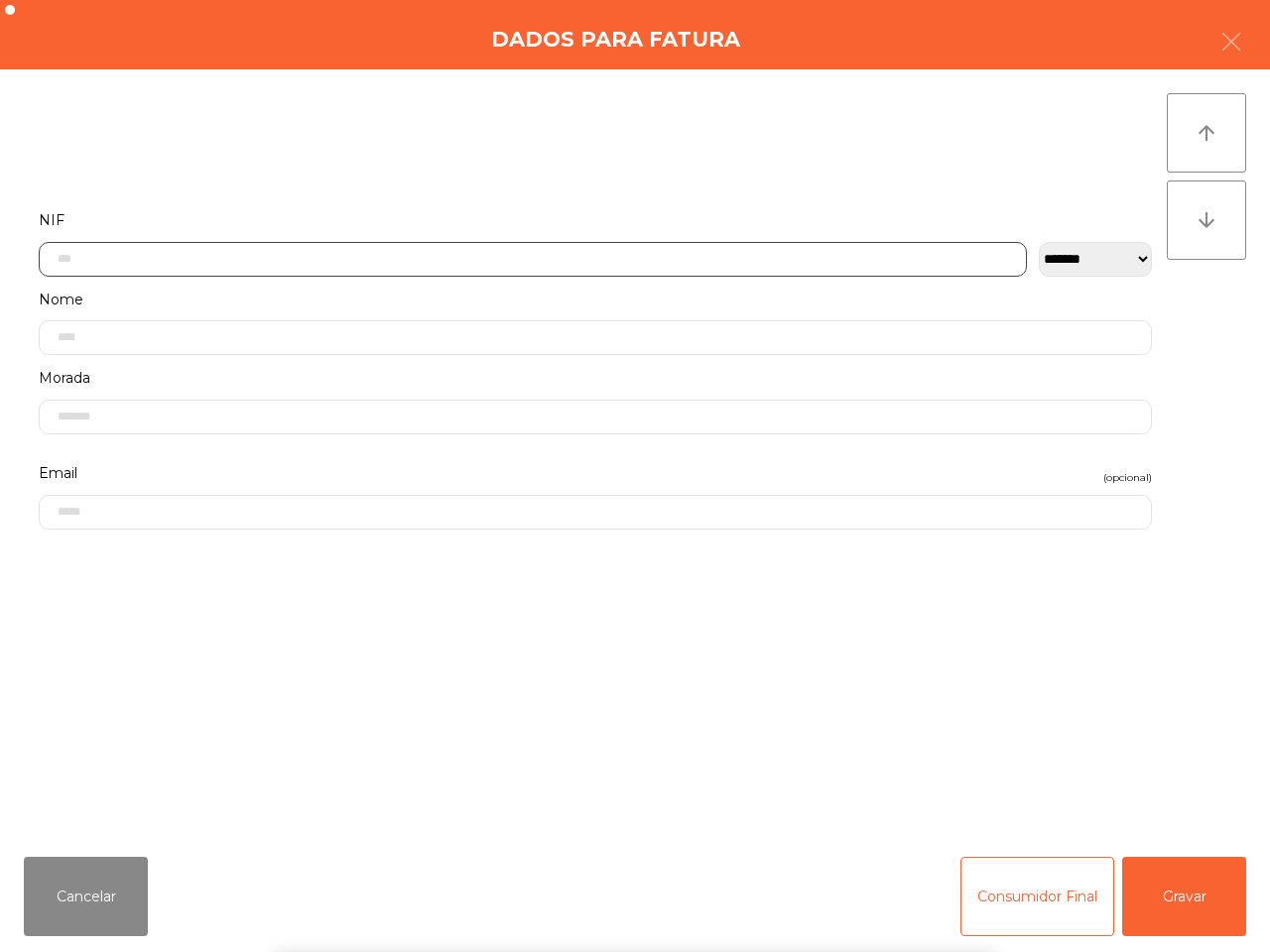 scroll, scrollTop: 111, scrollLeft: 0, axis: vertical 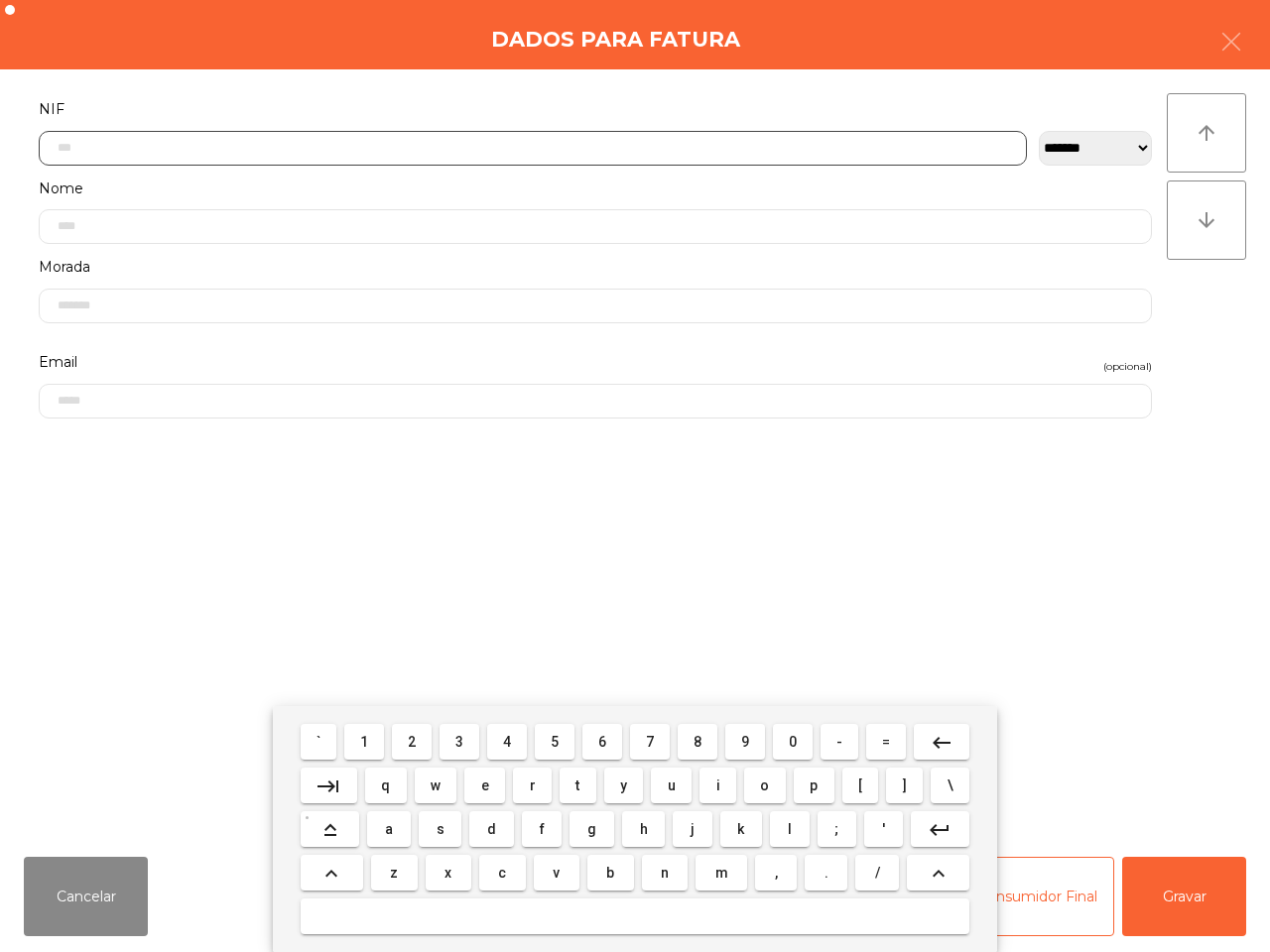 click on "1" at bounding box center (318, 742) 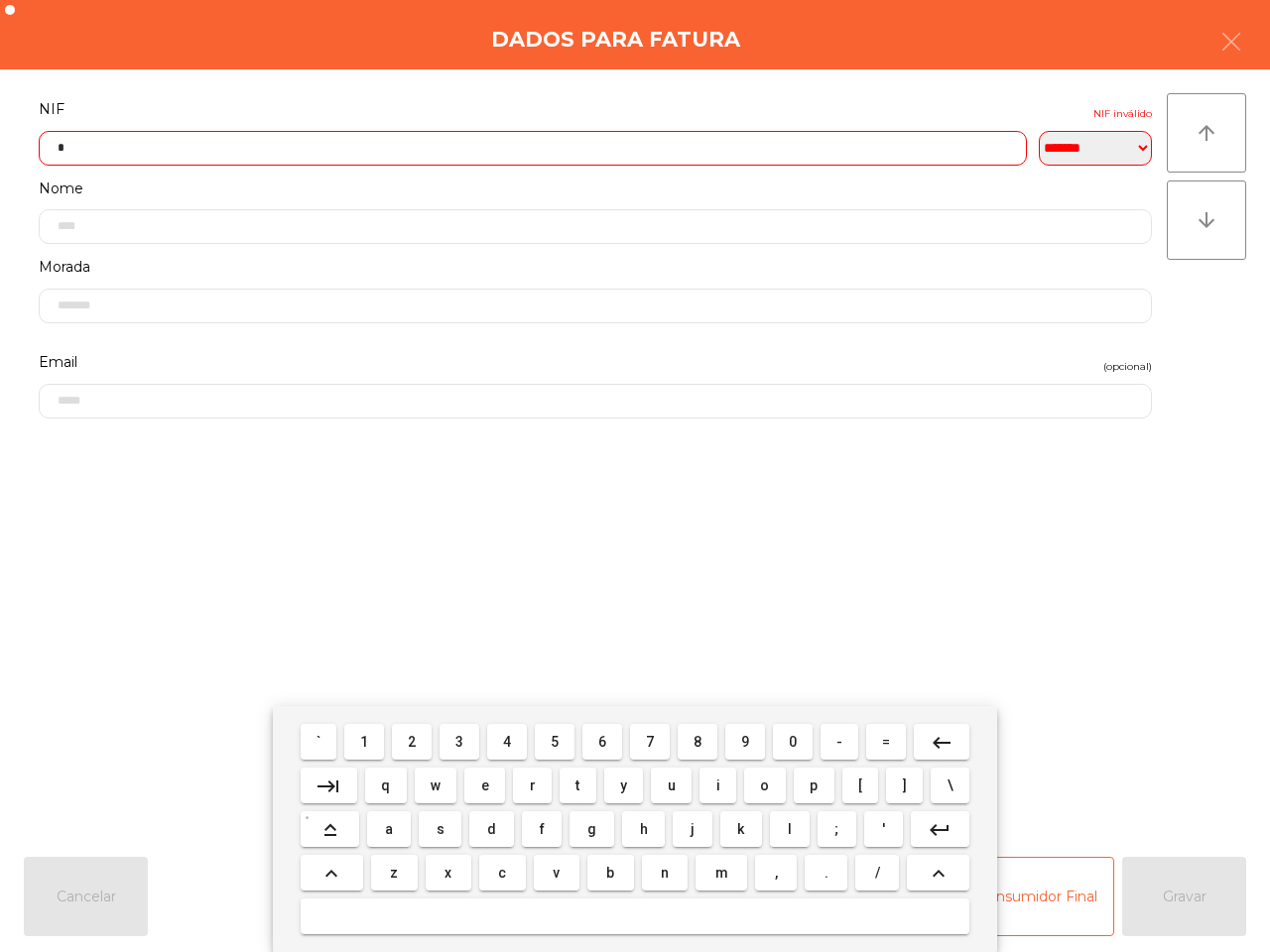 click on "9" at bounding box center [318, 742] 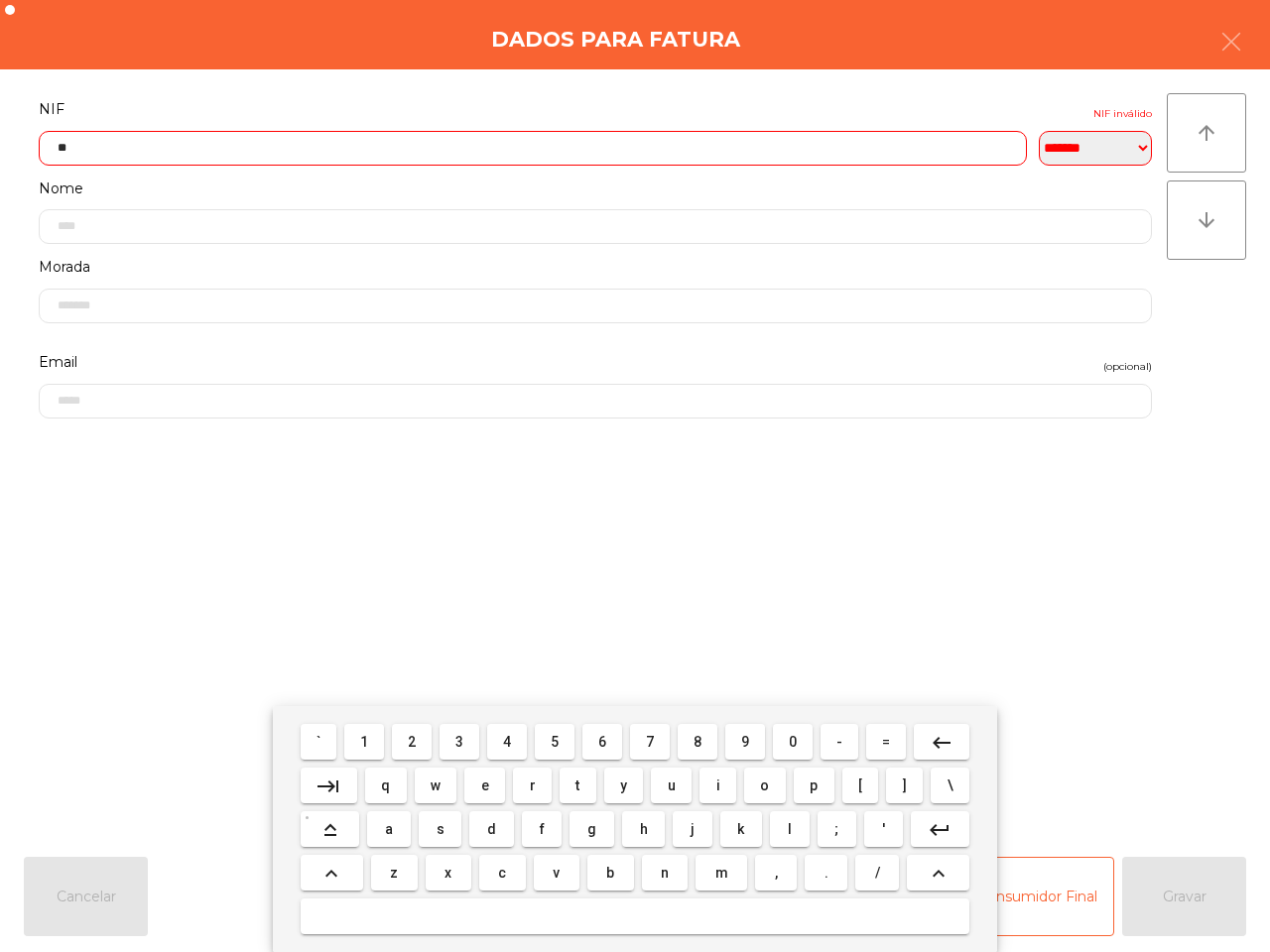 click on "0" at bounding box center (318, 742) 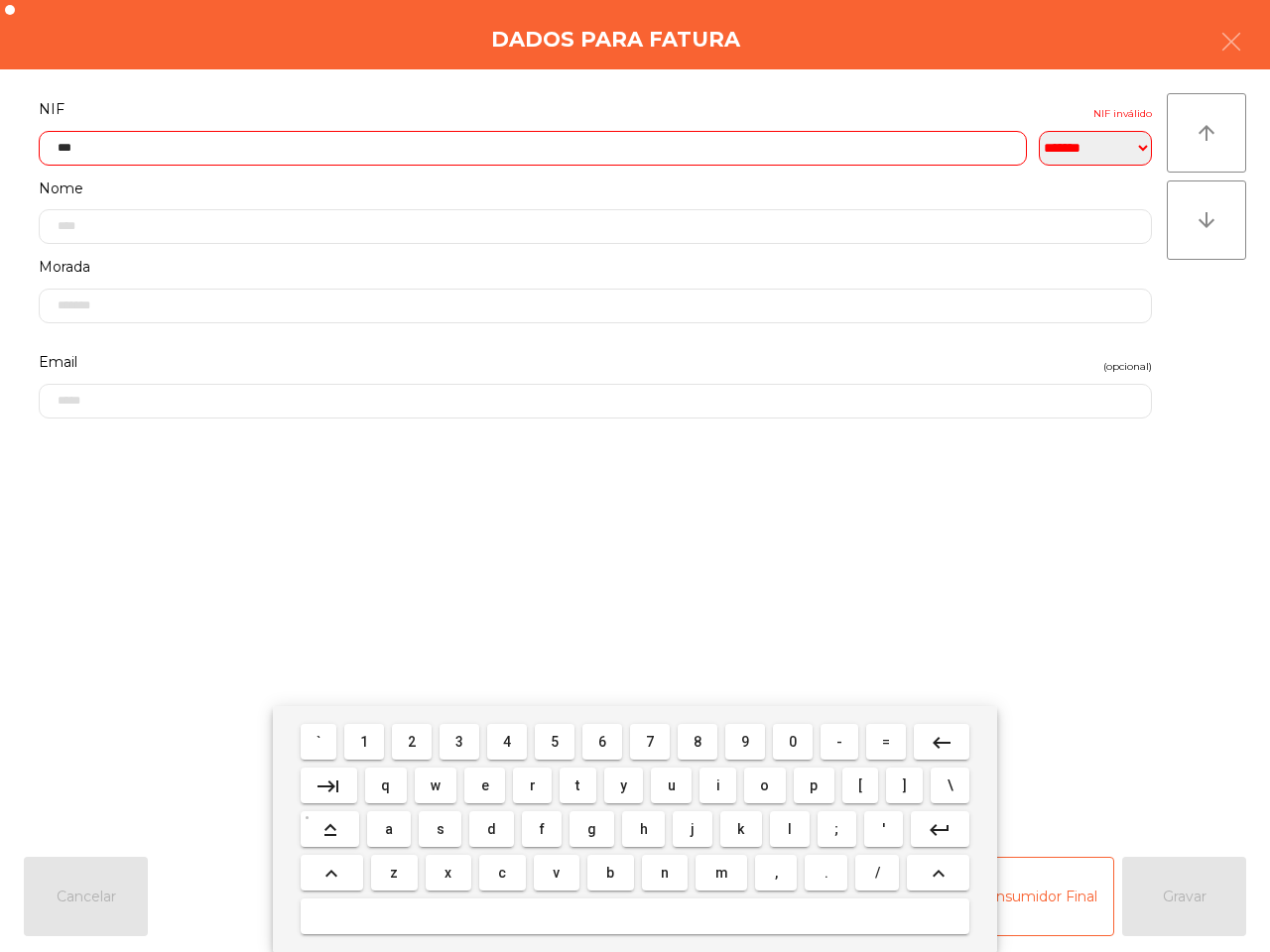 click on "1" at bounding box center (318, 742) 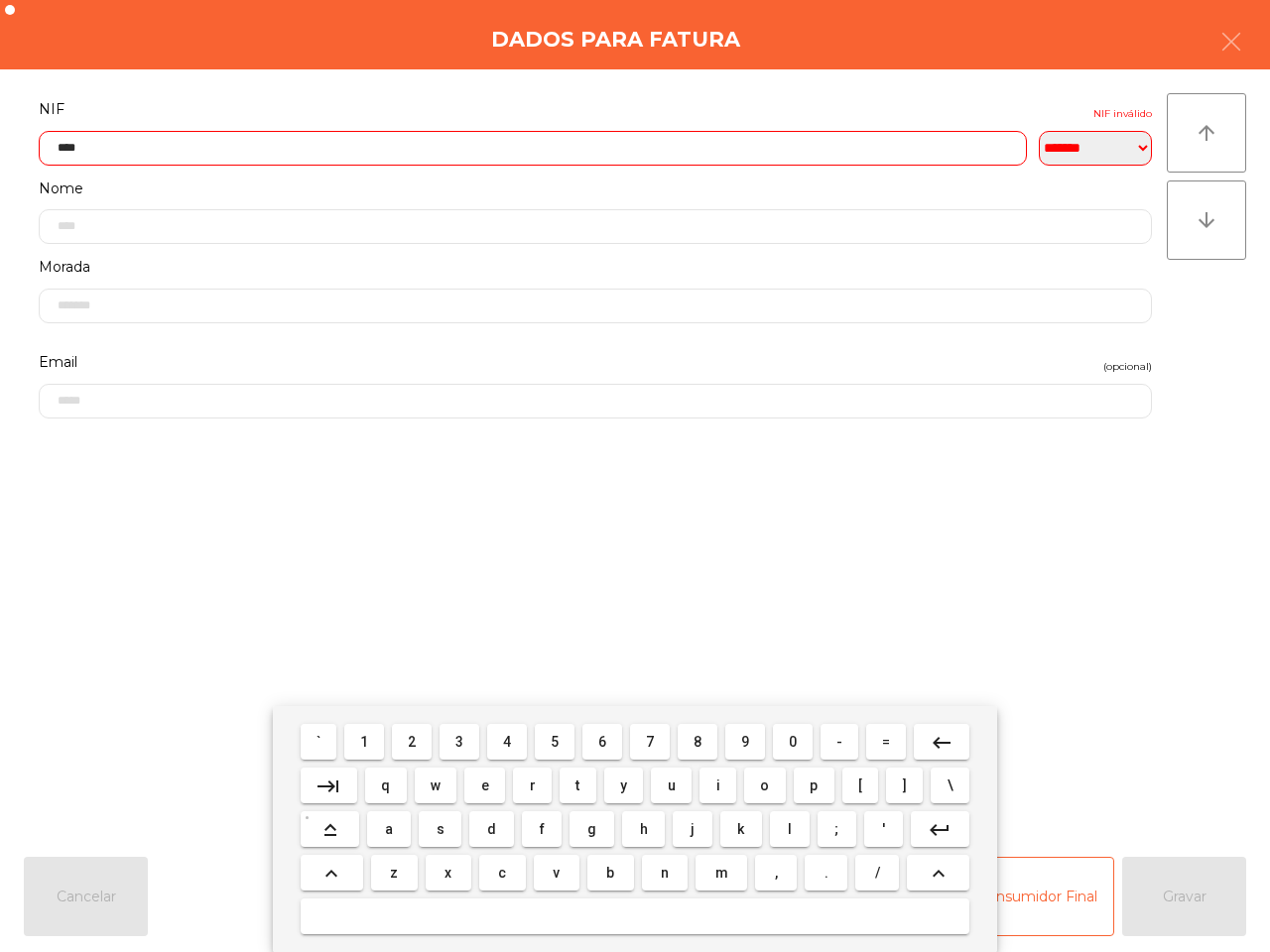 click on "3" at bounding box center (318, 742) 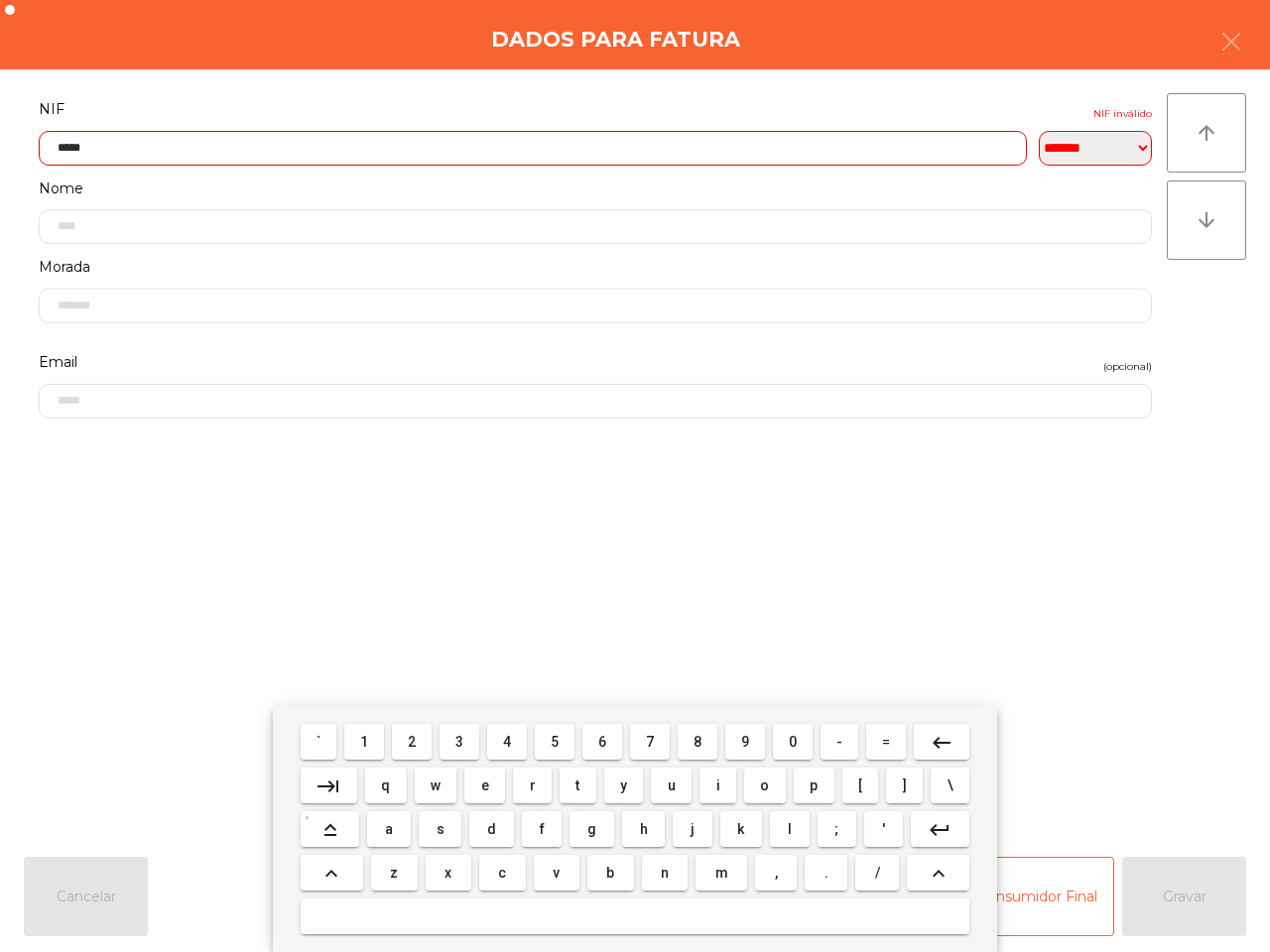 click on "4" at bounding box center (318, 742) 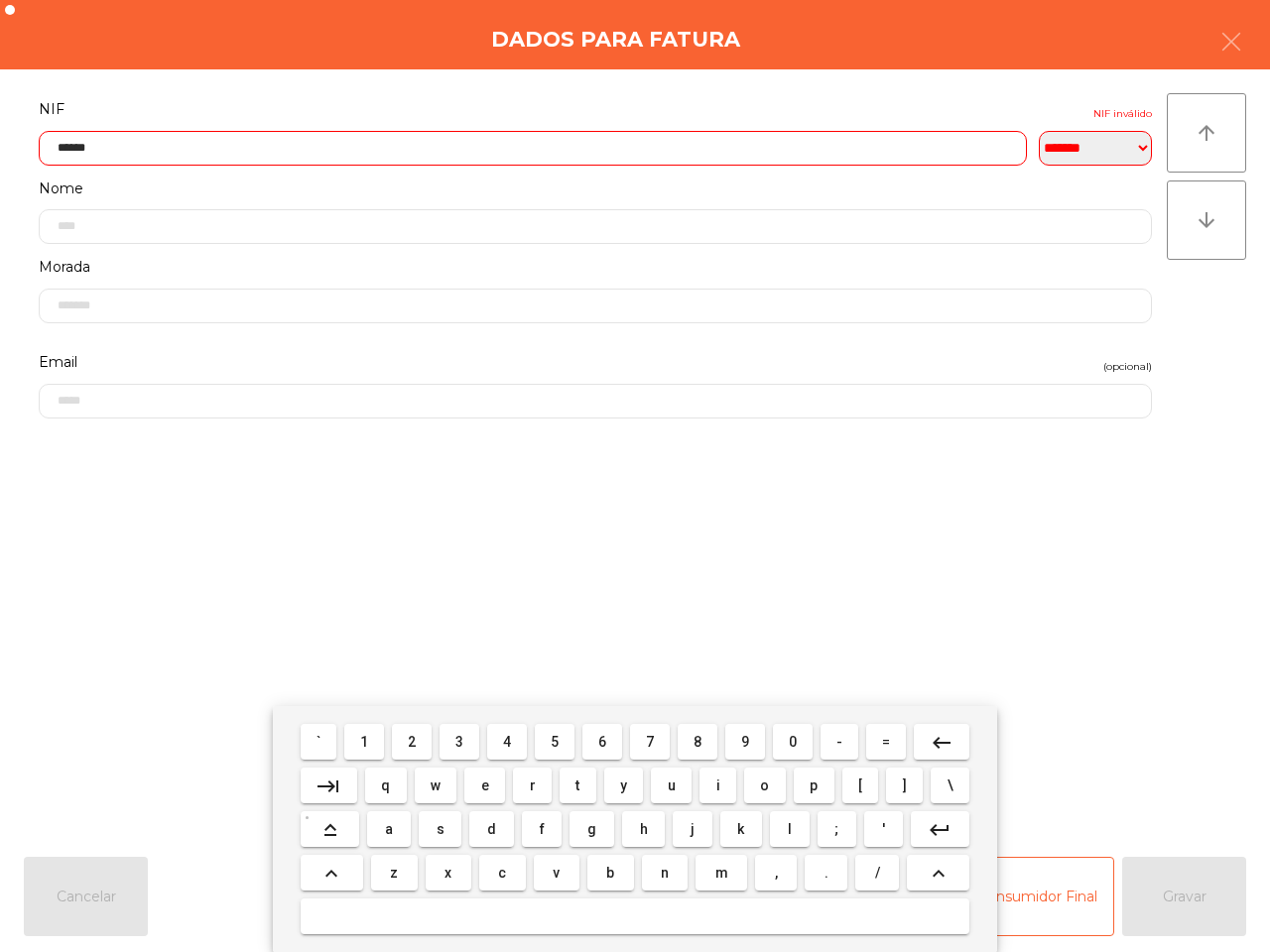 drag, startPoint x: 591, startPoint y: 739, endPoint x: 573, endPoint y: 740, distance: 18.027756 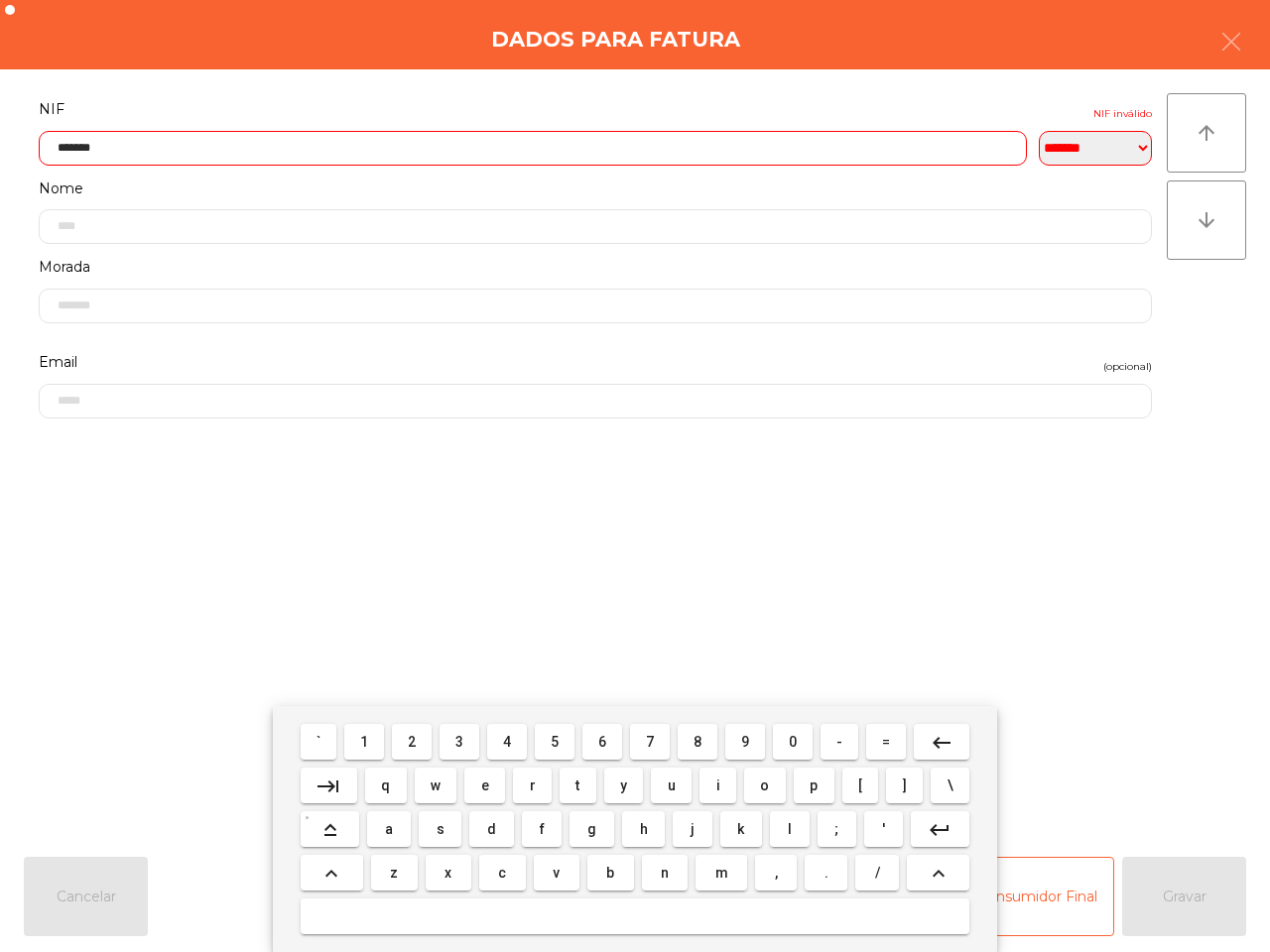 click on "1" at bounding box center (318, 742) 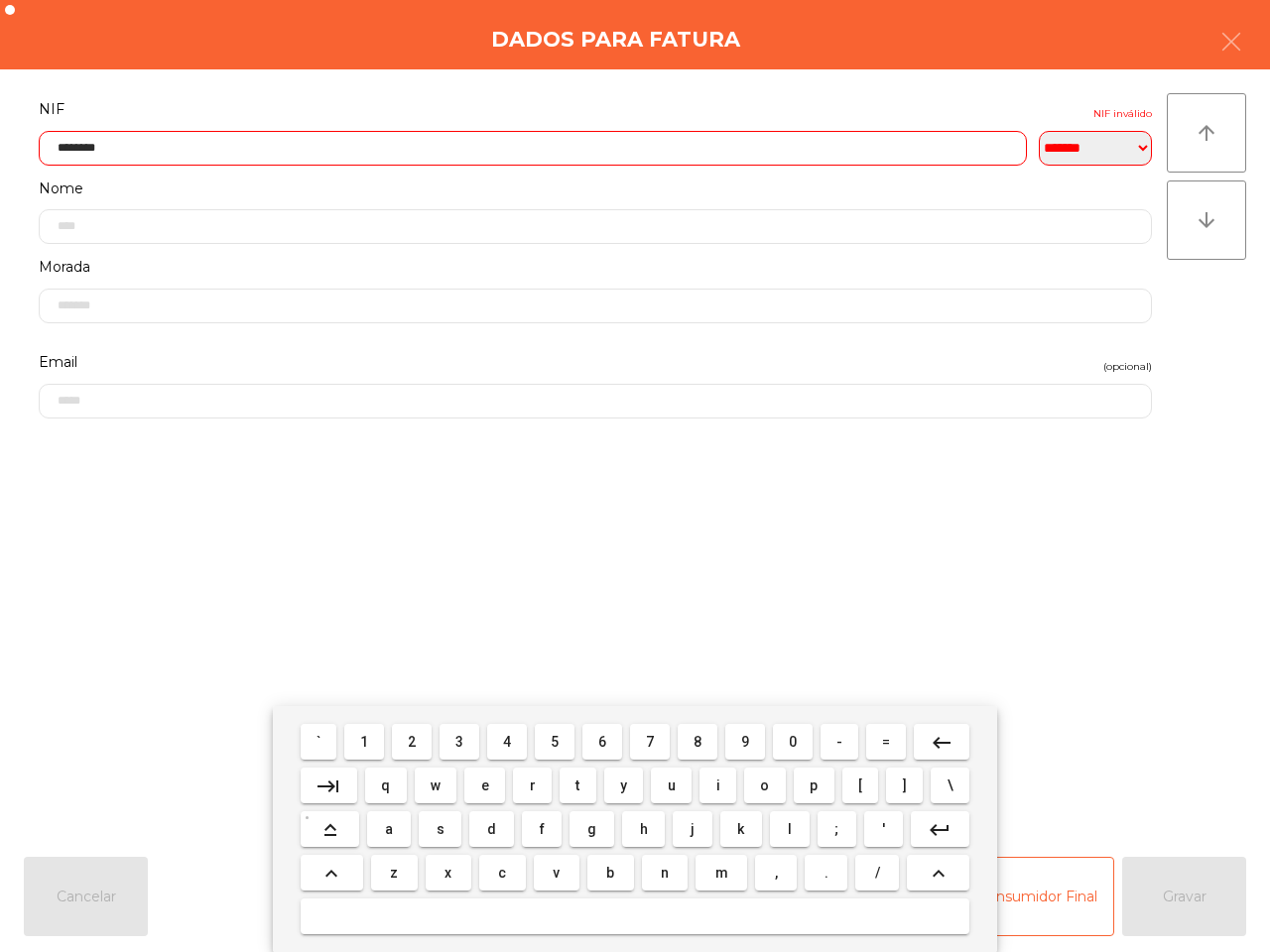 click on "5" at bounding box center (318, 742) 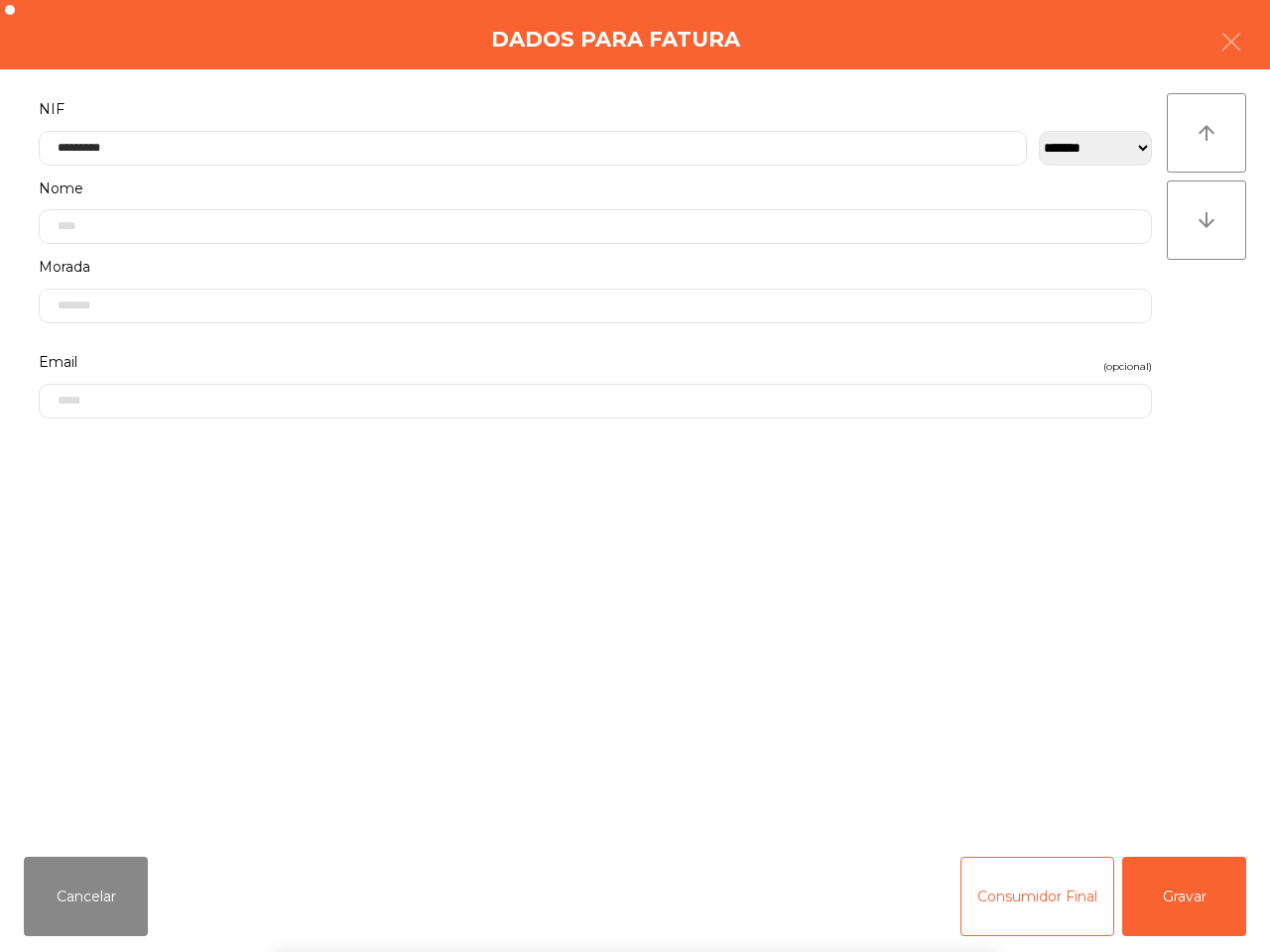 click on "` 1 2 3 4 5 6 7 8 9 0 - = keyboard_backspace keyboard_tab q w e r t y u i o p [ ] \ keyboard_capslock a s d f g h j k l ; ' keyboard_return keyboard_arrow_up z x c v b n m , . / keyboard_arrow_up" at bounding box center [635, 829] 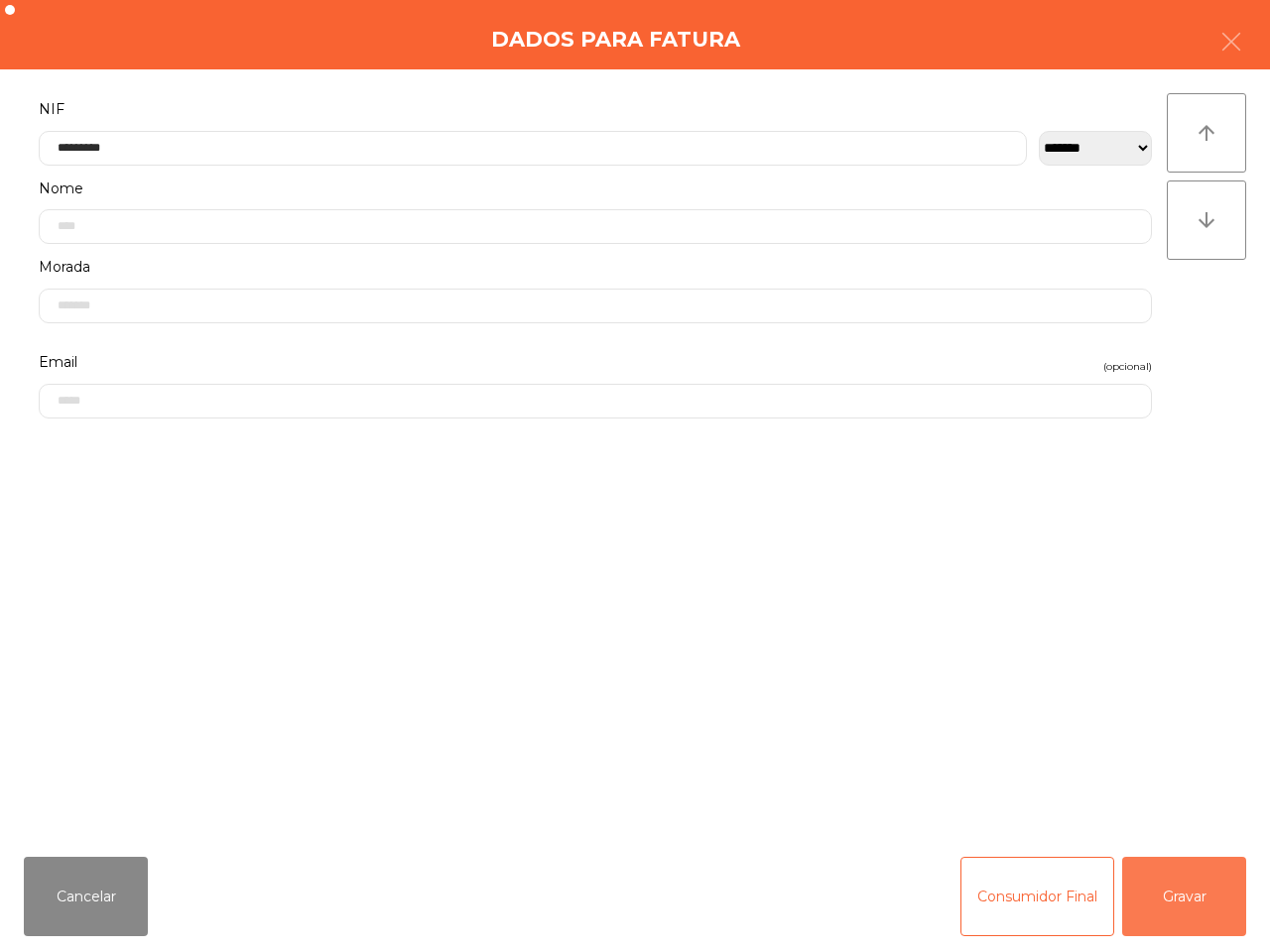 click on "Gravar" at bounding box center (1184, 896) 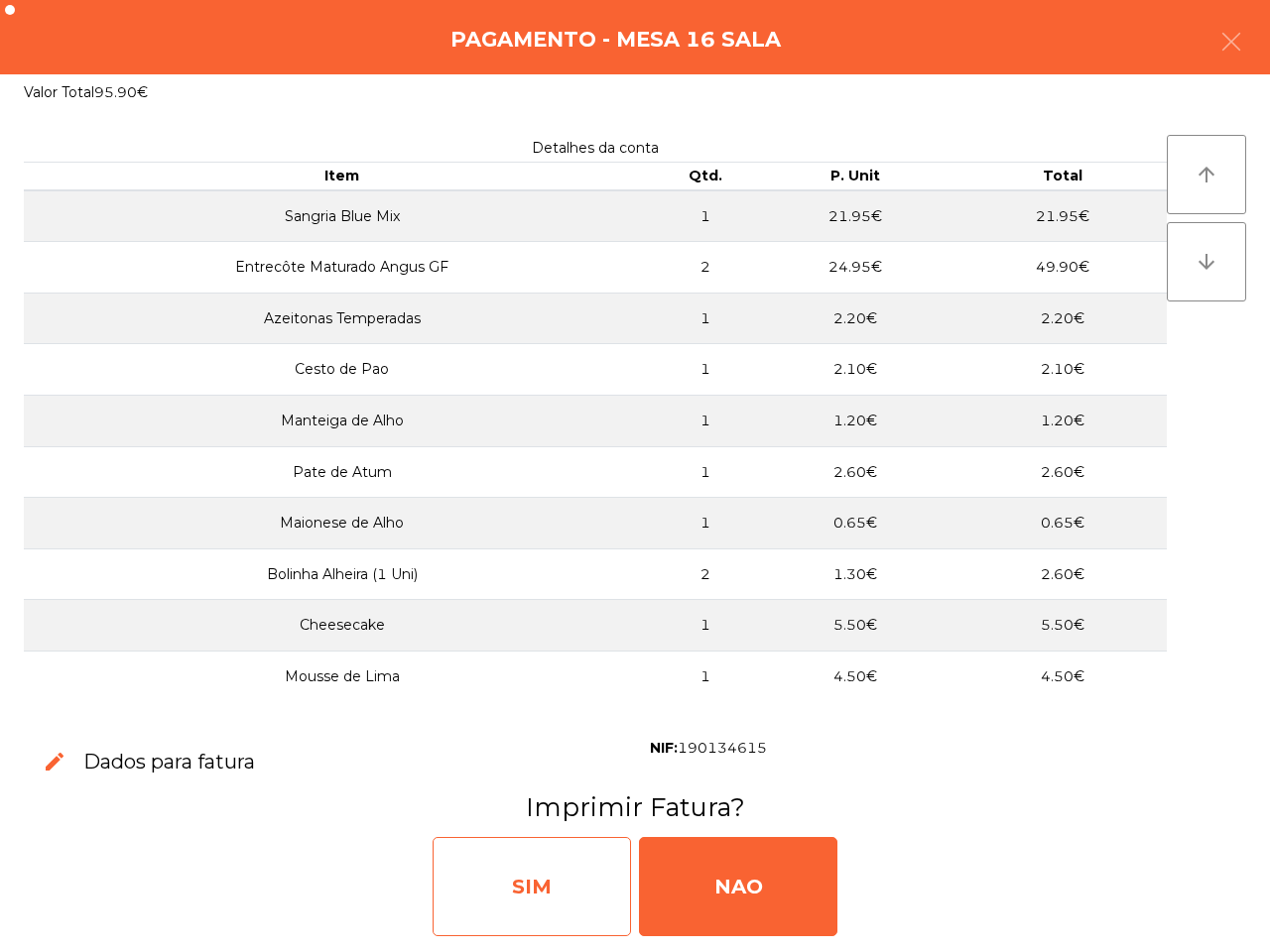 click on "SIM" at bounding box center [532, 887] 